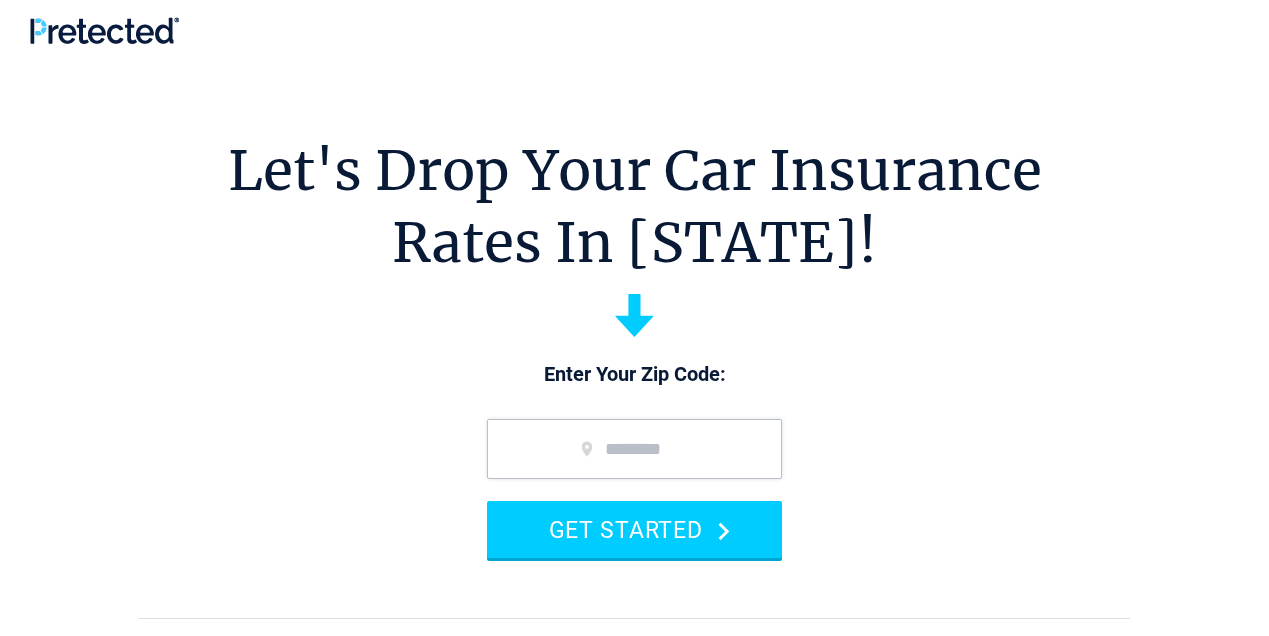 scroll, scrollTop: 0, scrollLeft: 0, axis: both 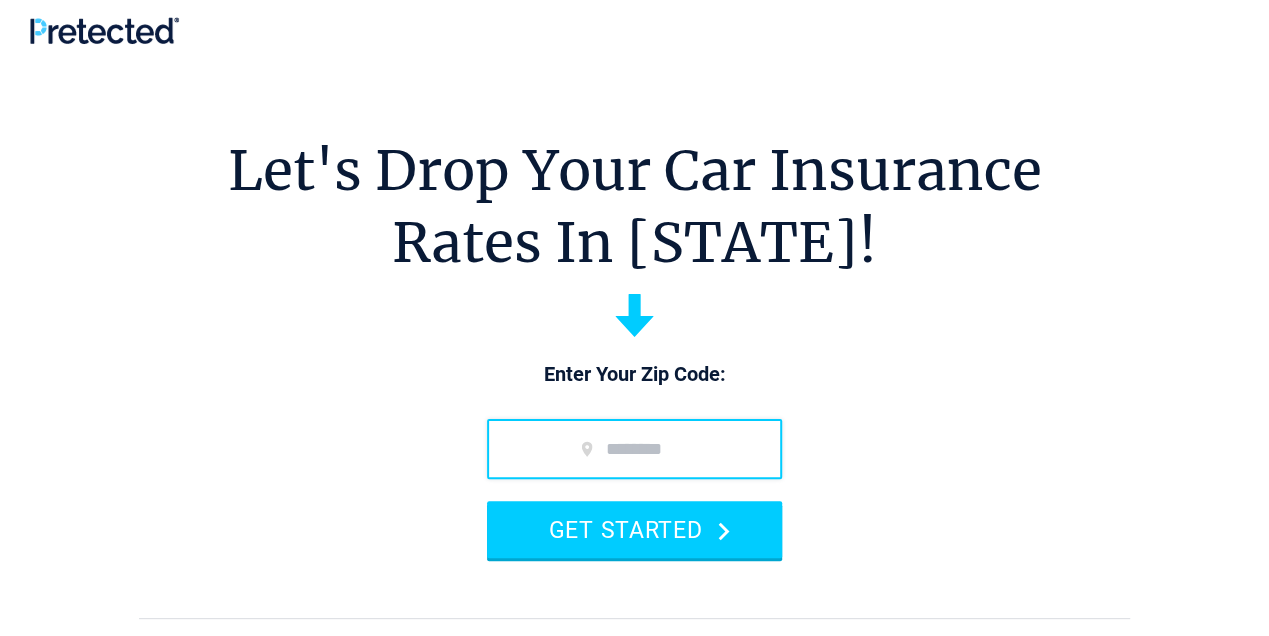 click at bounding box center [634, 449] 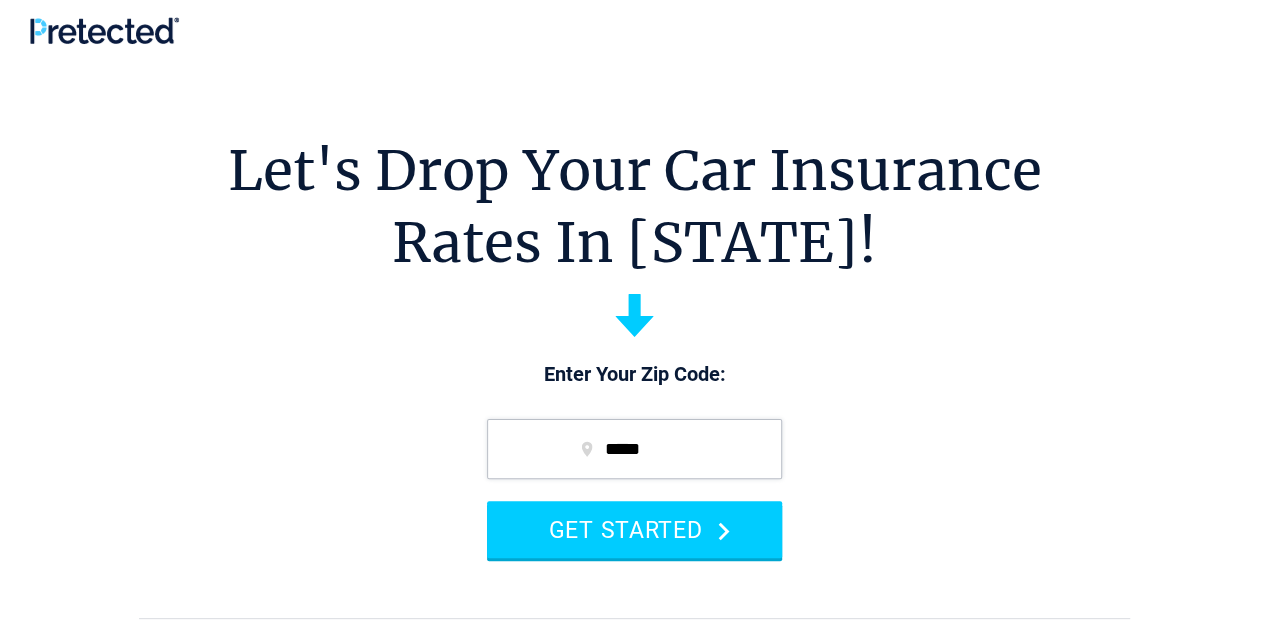 type on "*****" 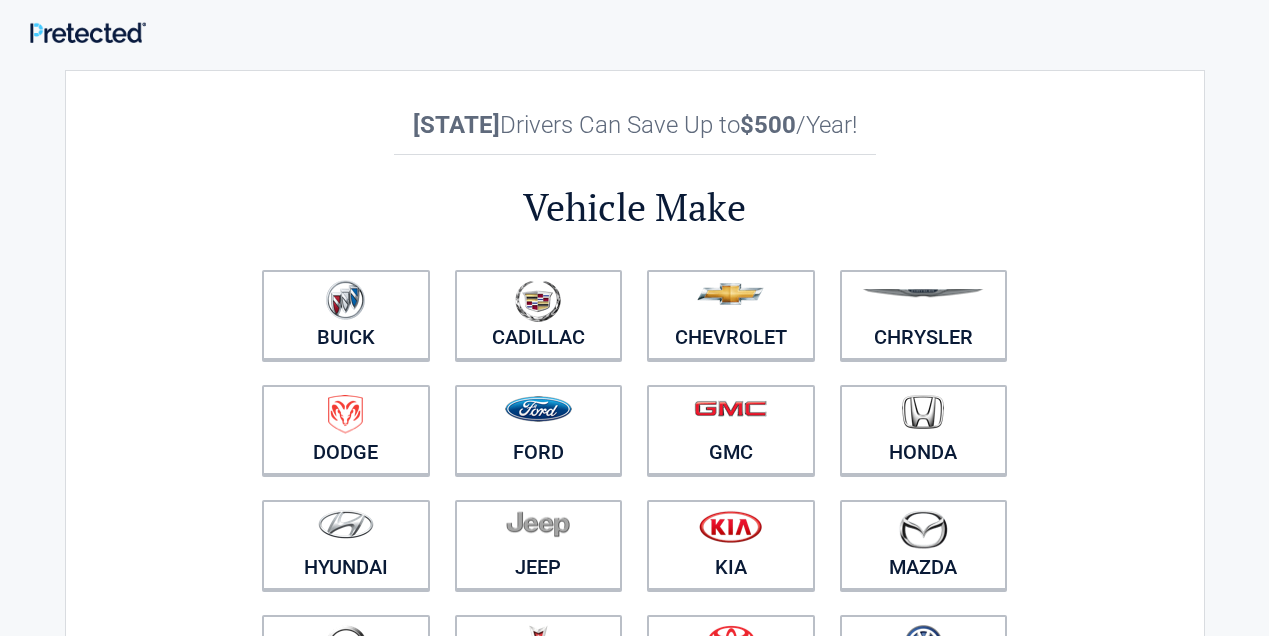 scroll, scrollTop: 0, scrollLeft: 0, axis: both 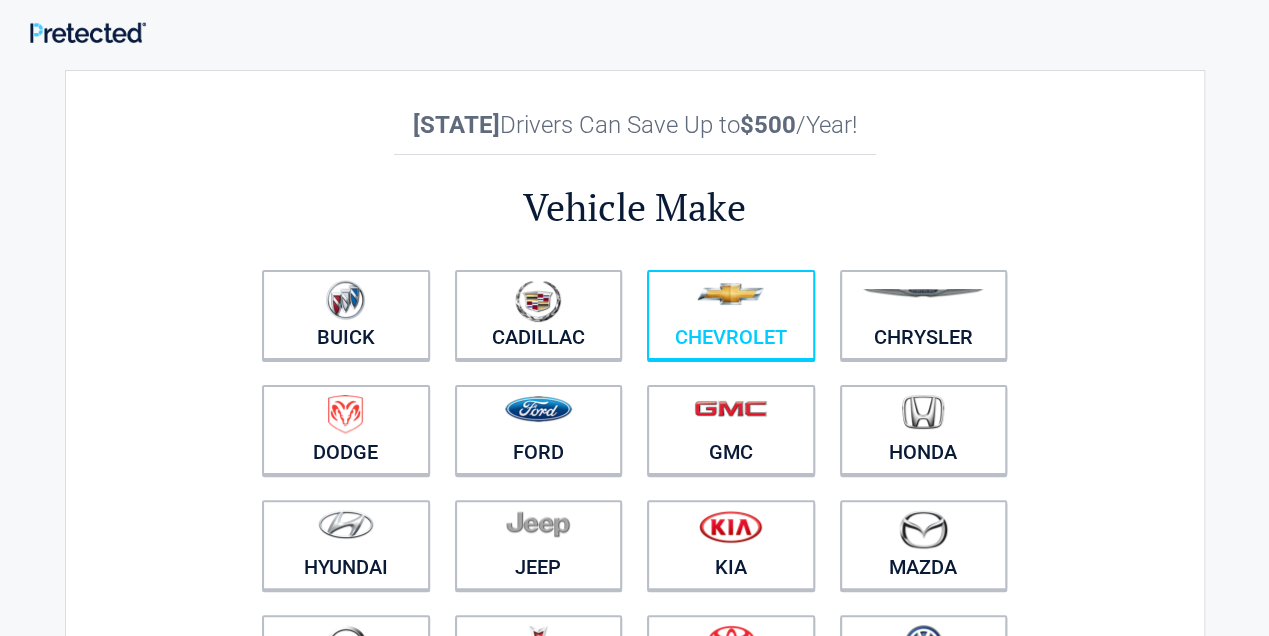 click at bounding box center [730, 294] 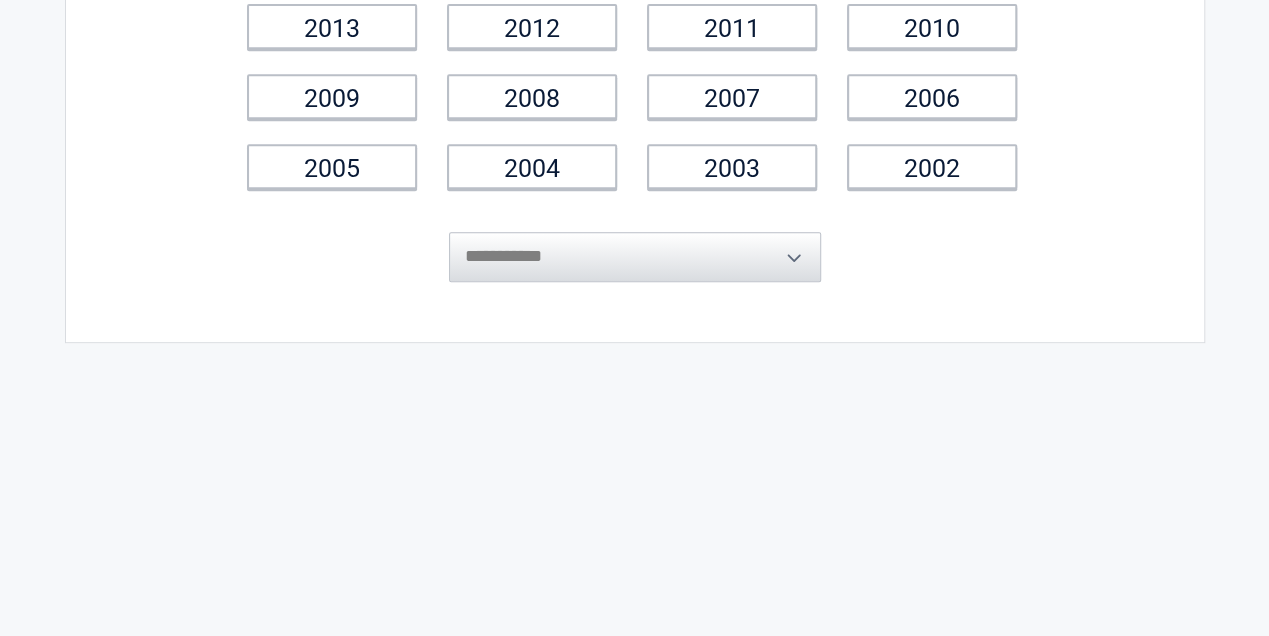 scroll, scrollTop: 384, scrollLeft: 0, axis: vertical 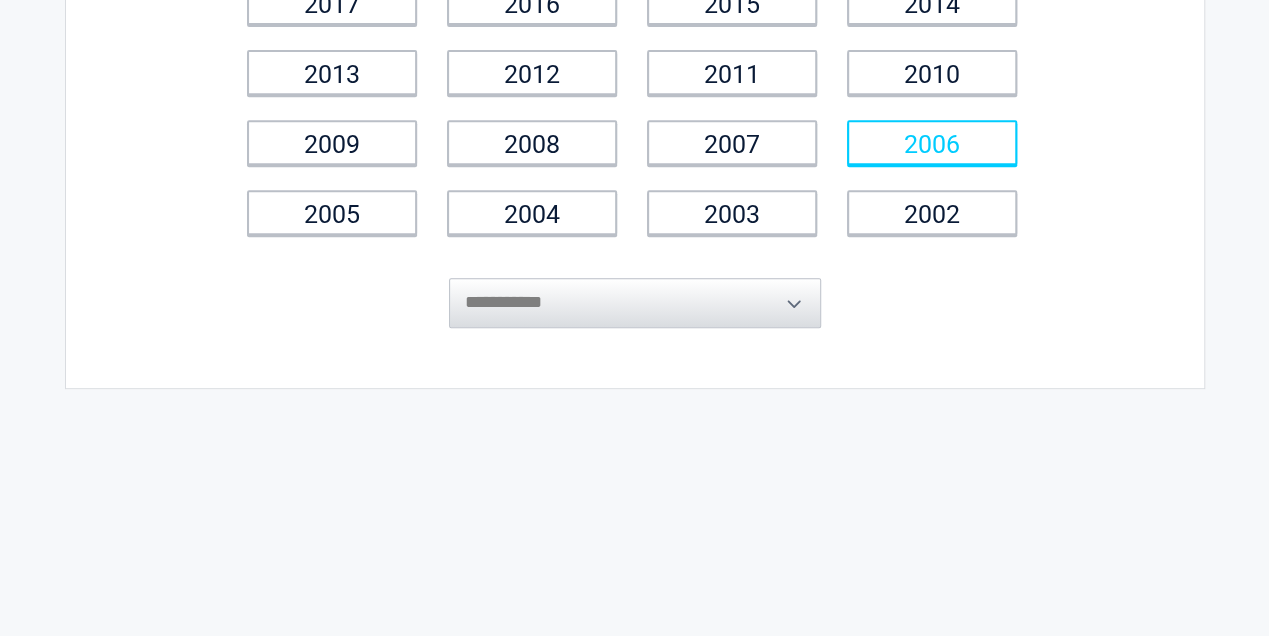 click on "2006" at bounding box center [932, 142] 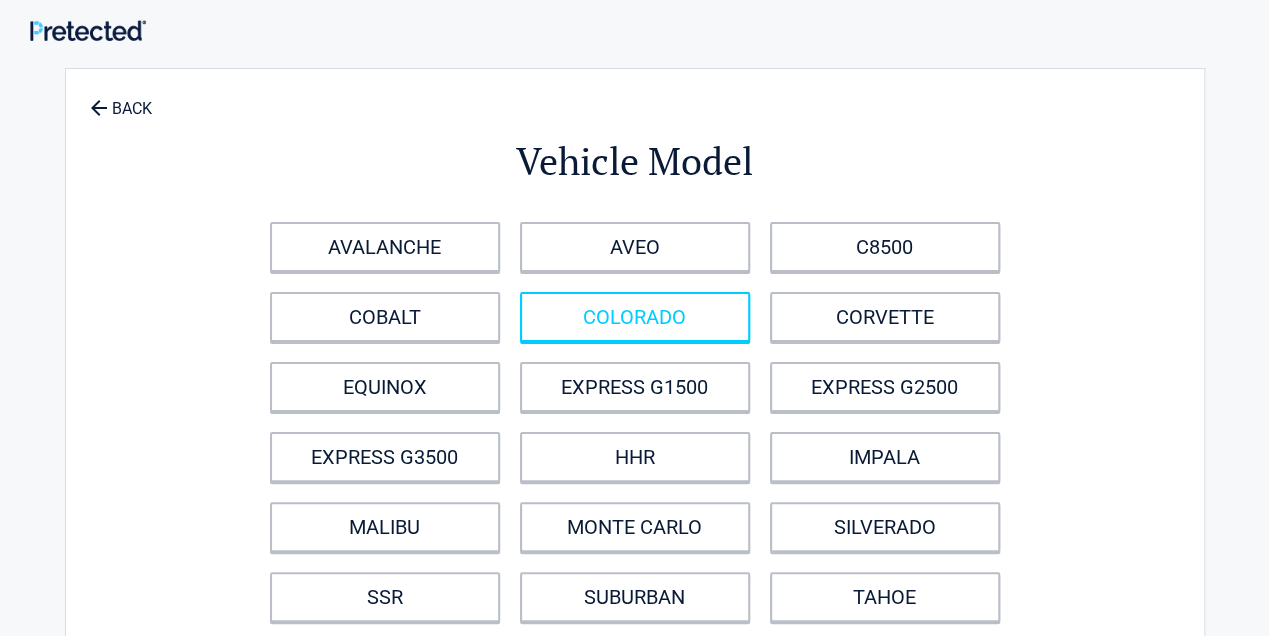 scroll, scrollTop: 0, scrollLeft: 0, axis: both 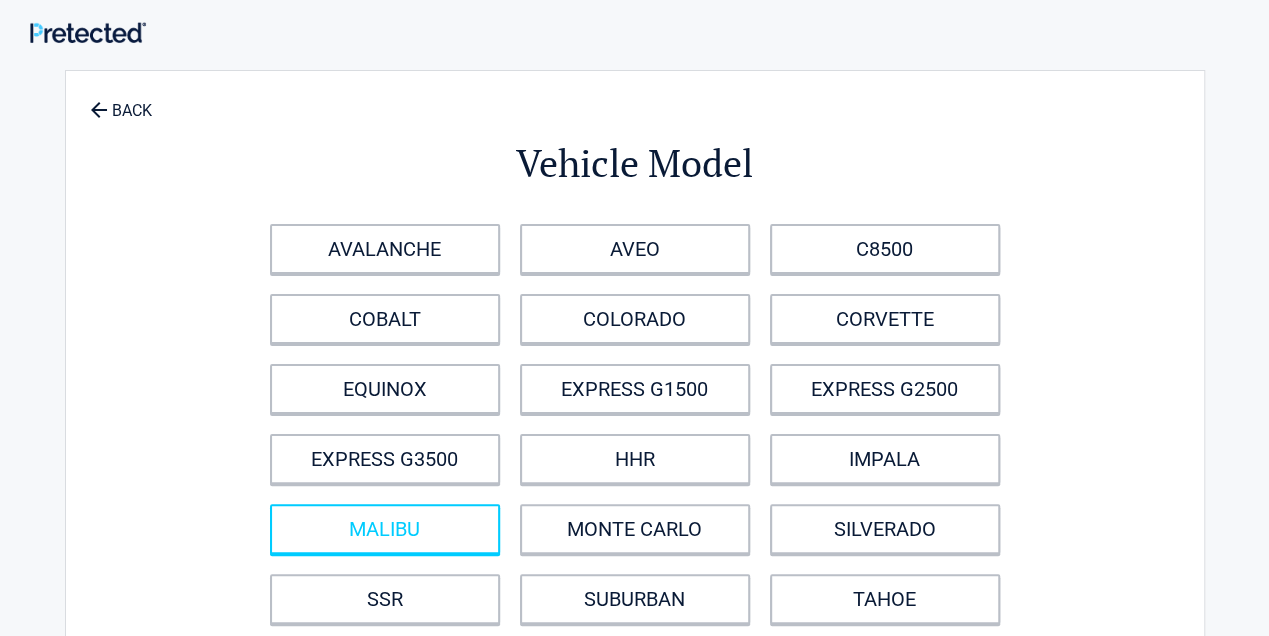 click on "MALIBU" at bounding box center [385, 529] 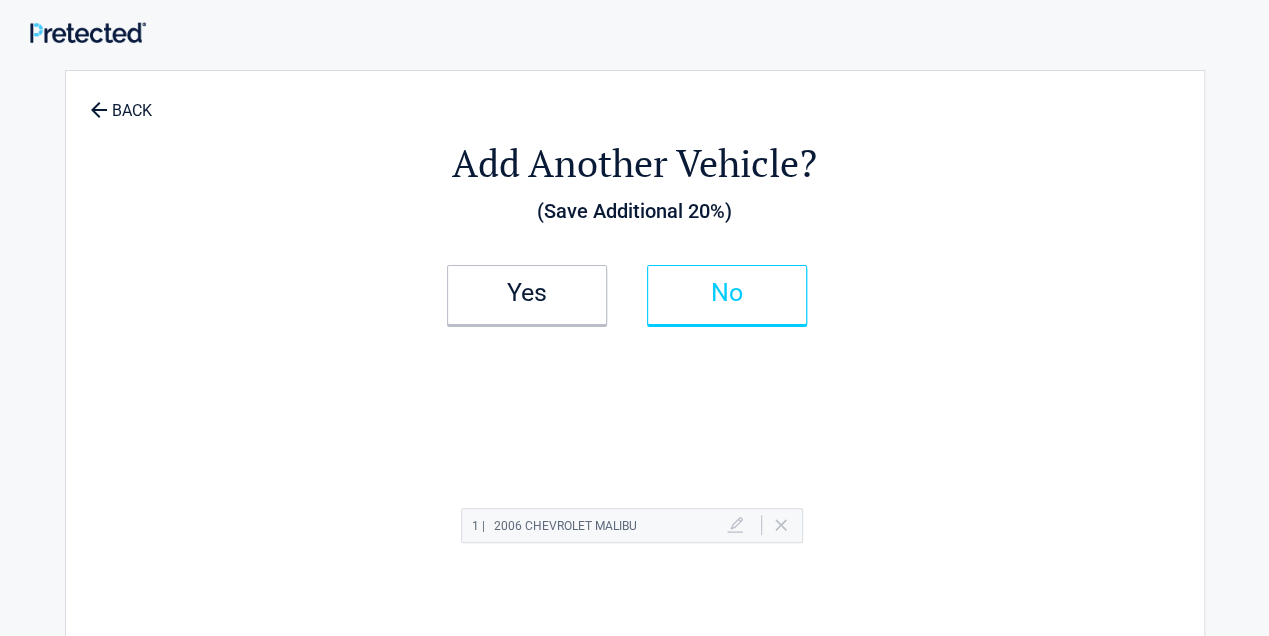 click on "No" at bounding box center (727, 293) 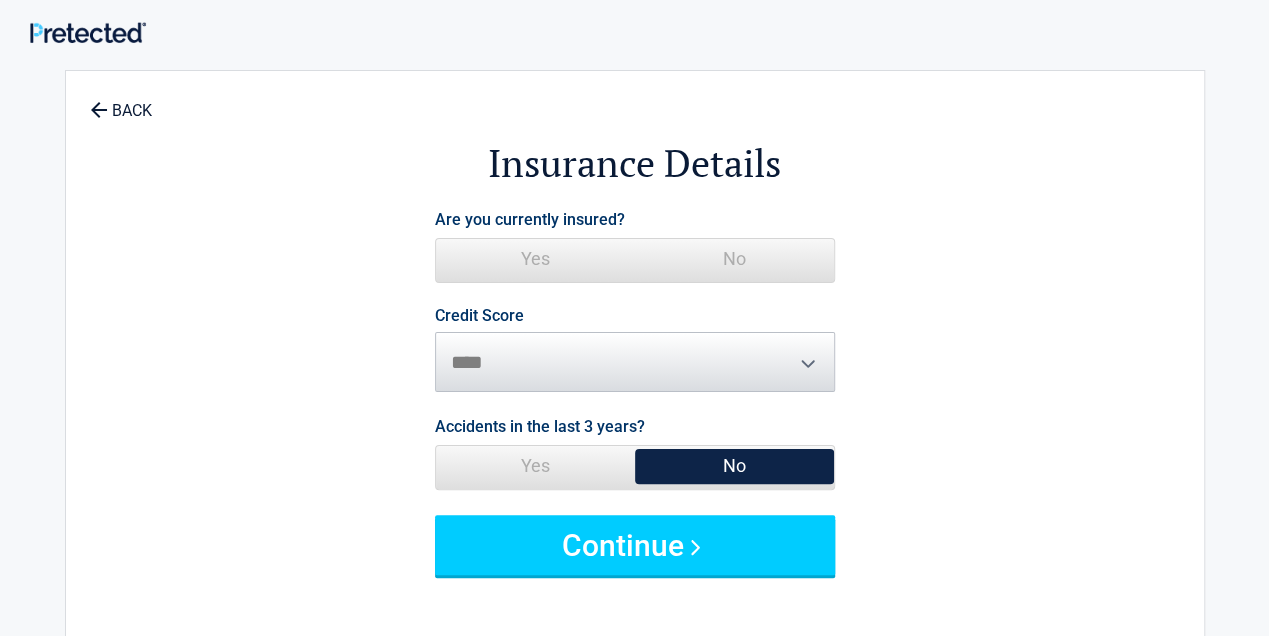 drag, startPoint x: 546, startPoint y: 249, endPoint x: 571, endPoint y: 250, distance: 25.019993 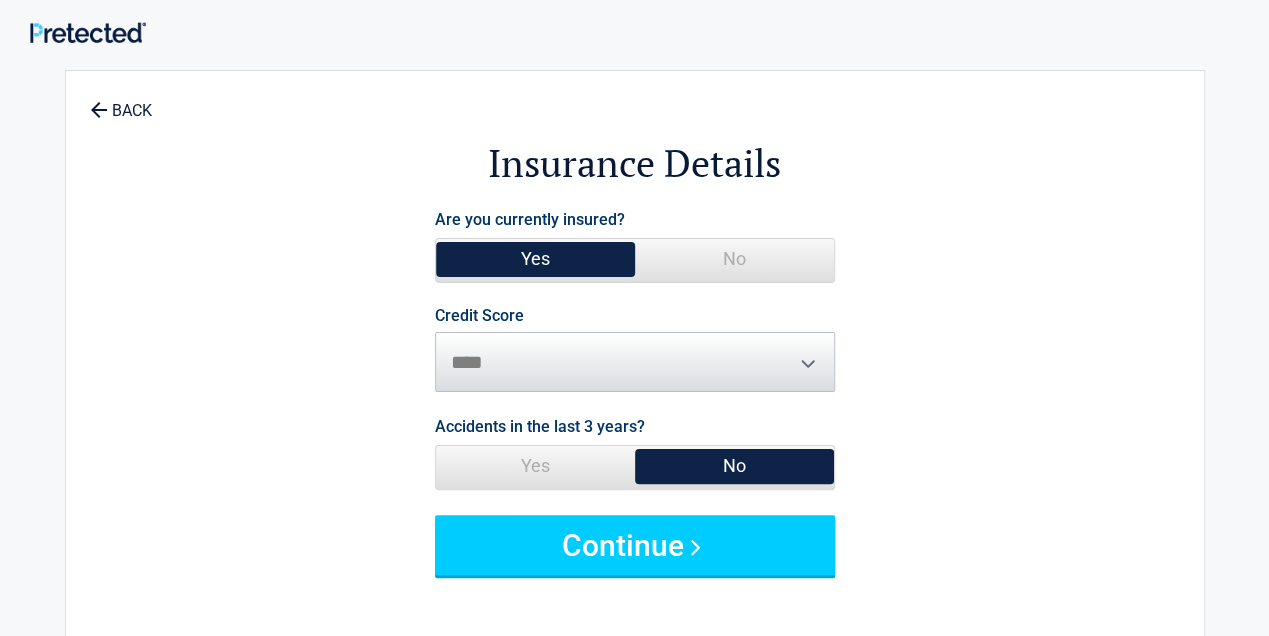 click on "Credit Score
*********
****
*******
****" at bounding box center [635, 350] 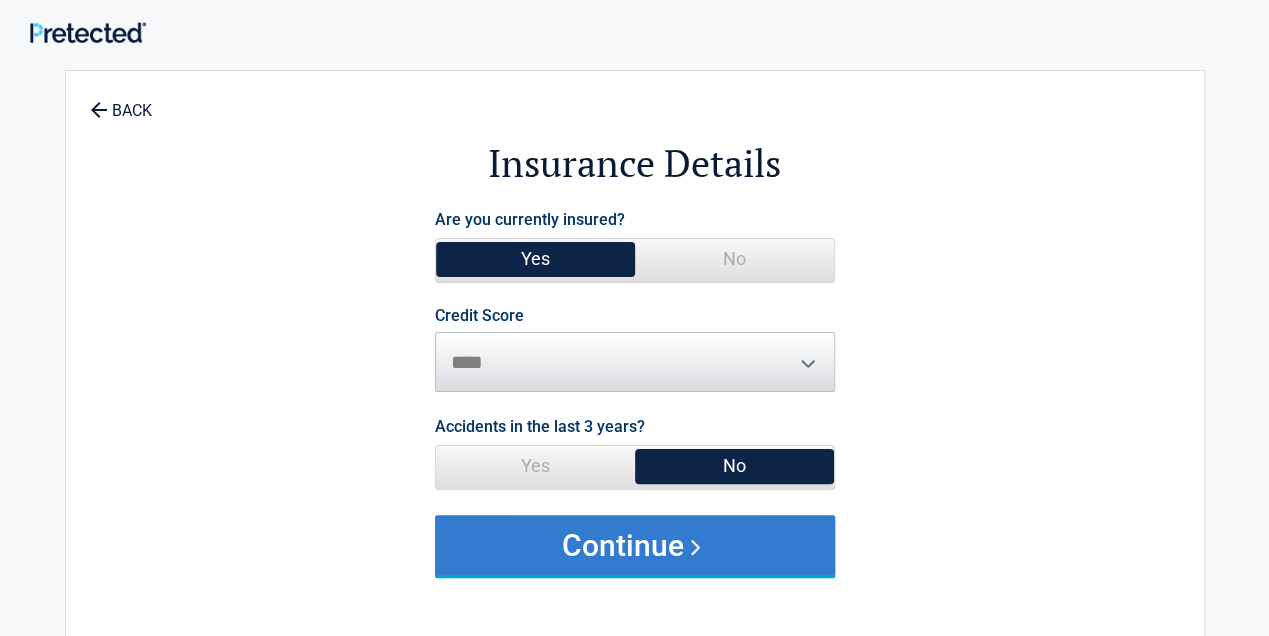 drag, startPoint x: 741, startPoint y: 535, endPoint x: 819, endPoint y: 515, distance: 80.523285 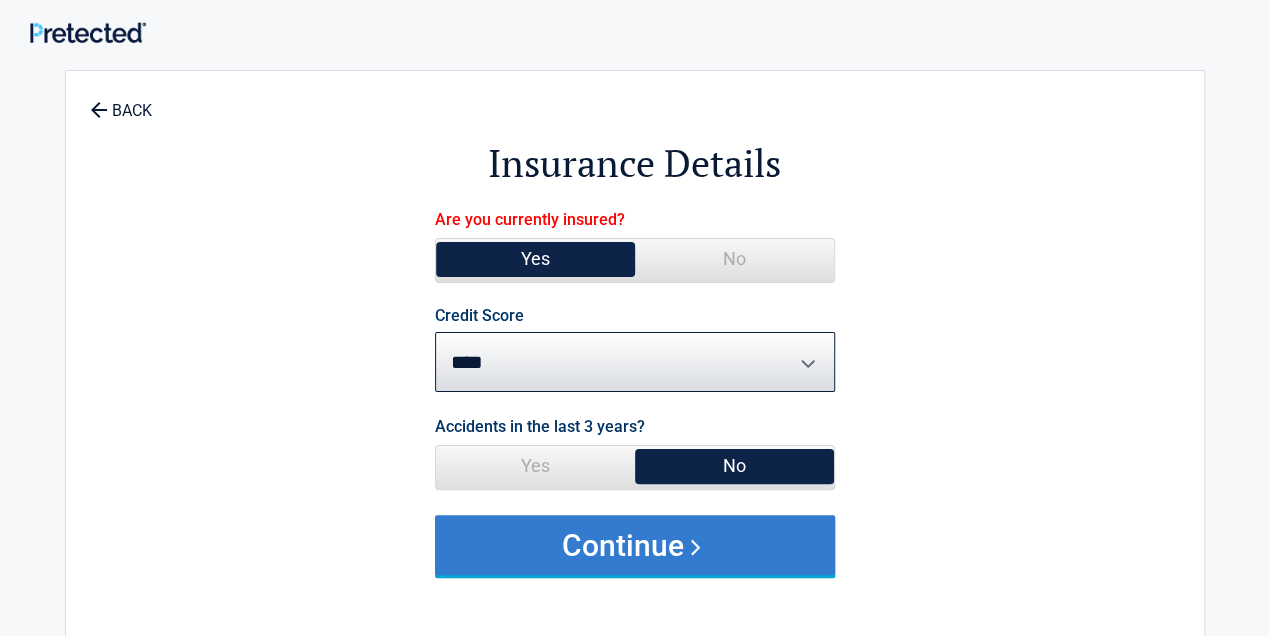 click on "Continue" at bounding box center [635, 545] 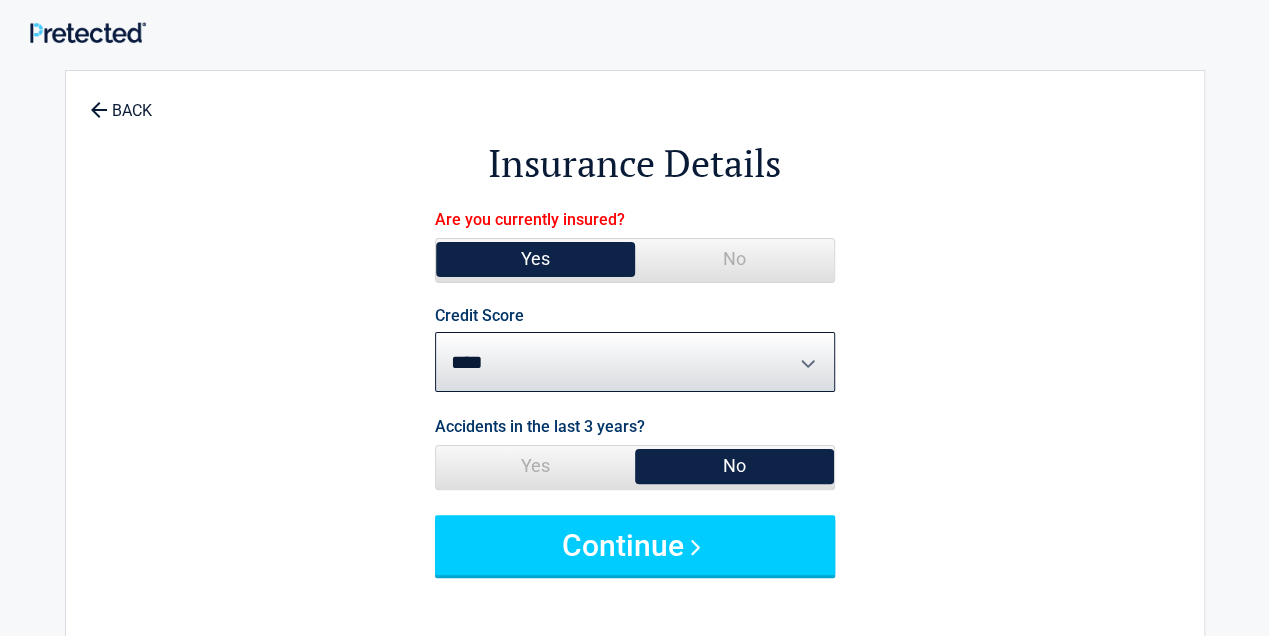 click on "Yes" at bounding box center (535, 259) 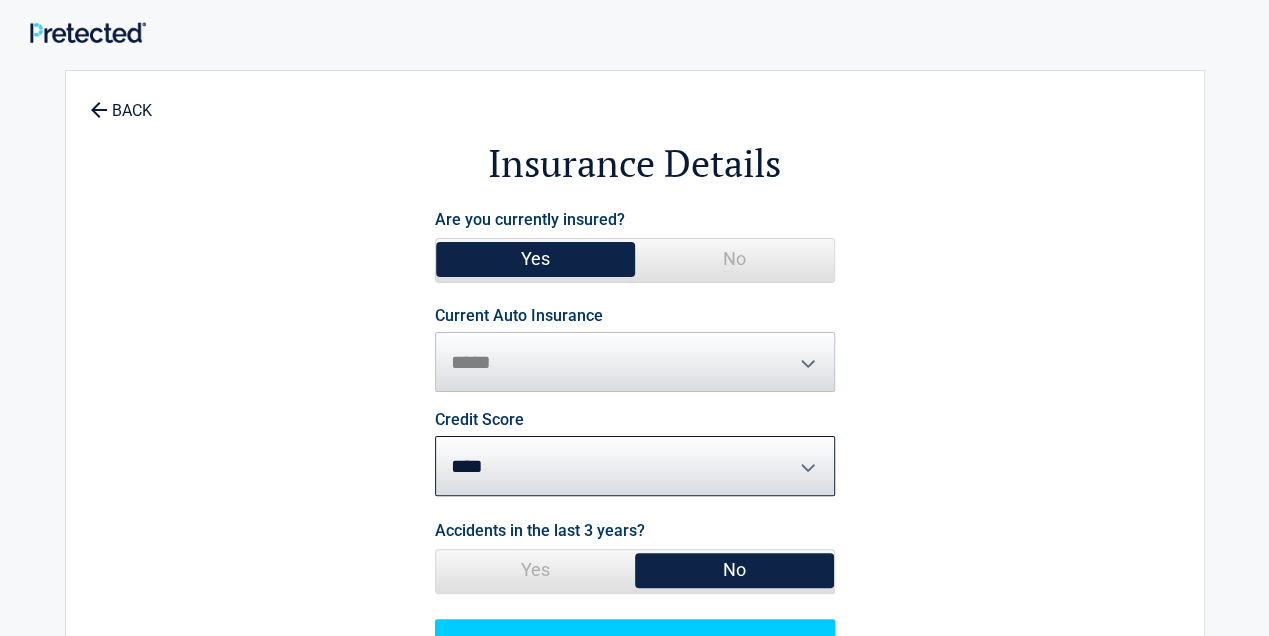 click on "**********" at bounding box center (635, 350) 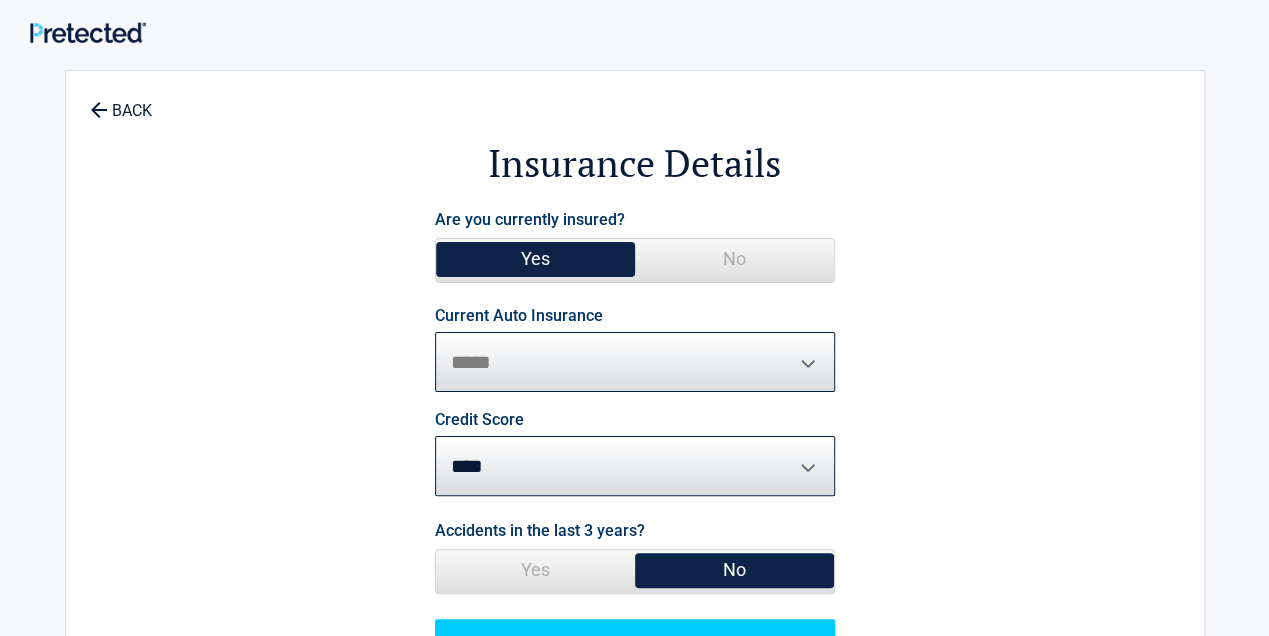 click on "**********" at bounding box center (635, 362) 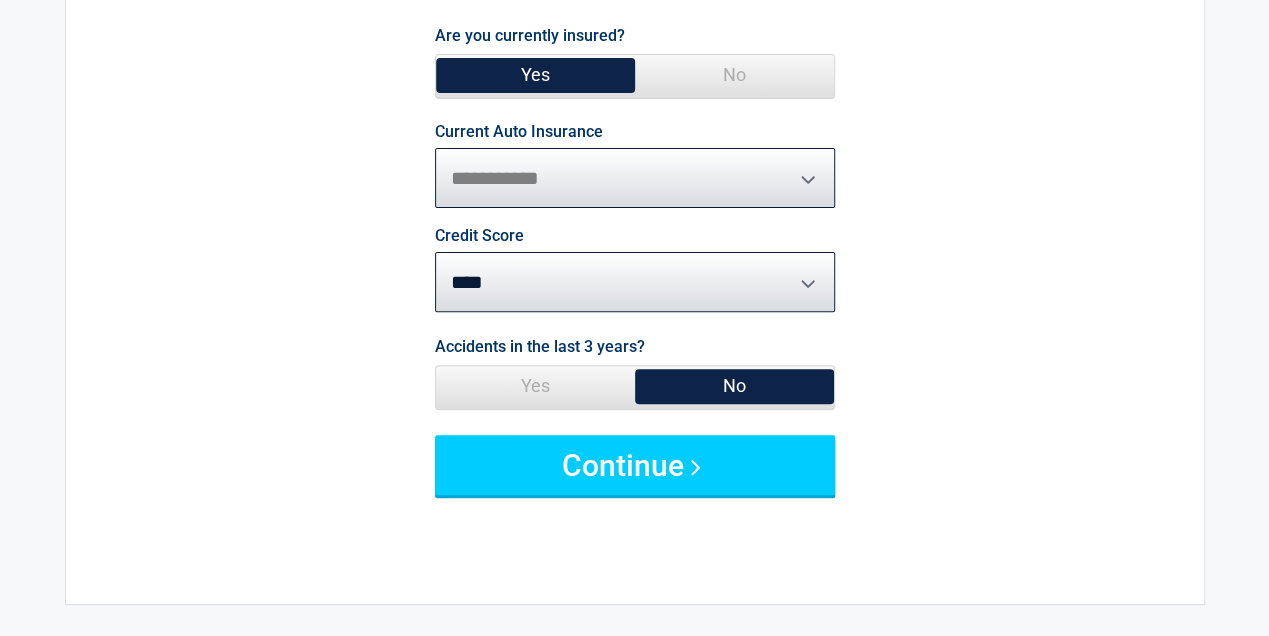 scroll, scrollTop: 192, scrollLeft: 0, axis: vertical 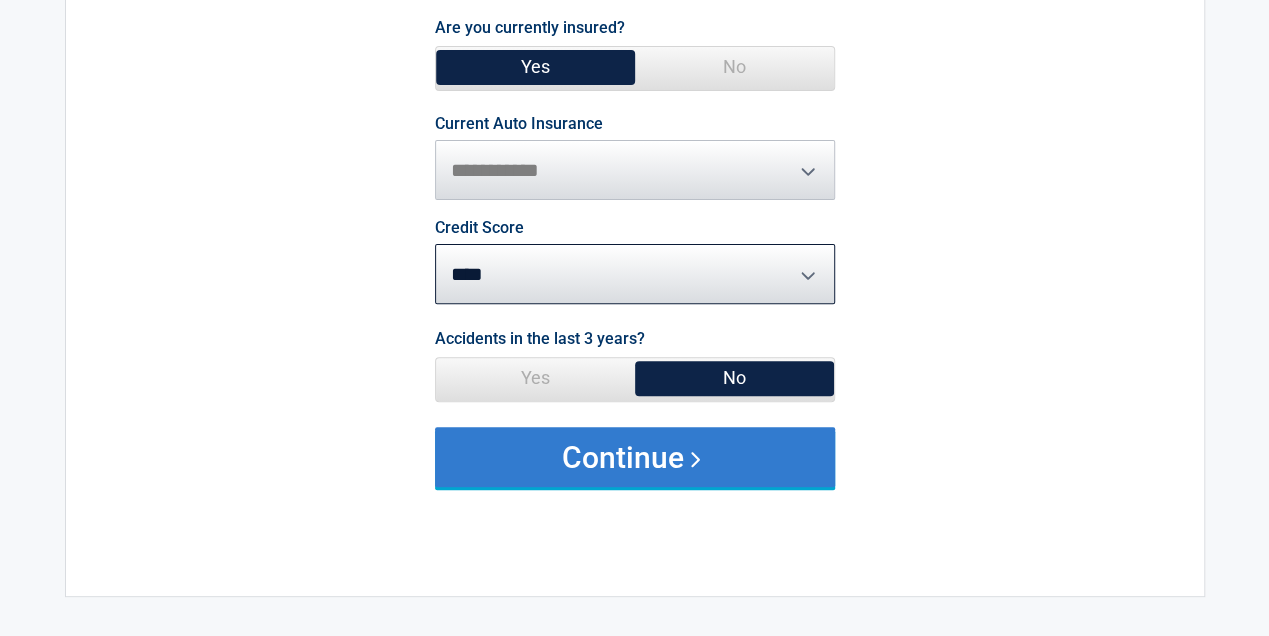 click on "Continue" at bounding box center [635, 457] 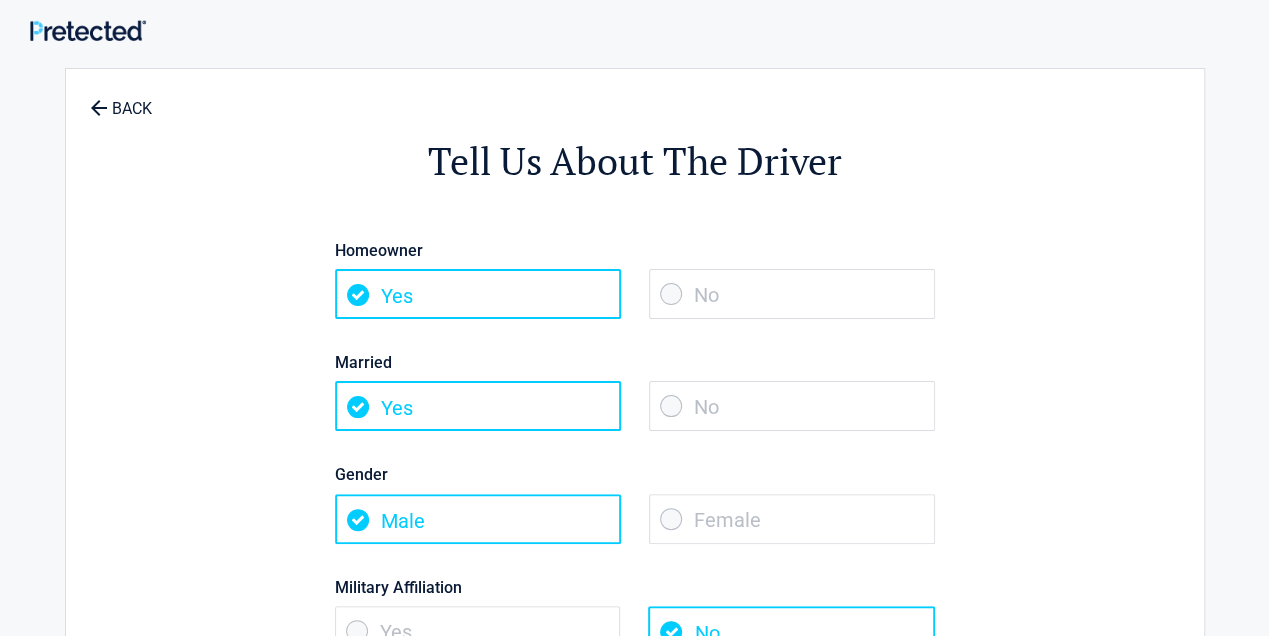 scroll, scrollTop: 0, scrollLeft: 0, axis: both 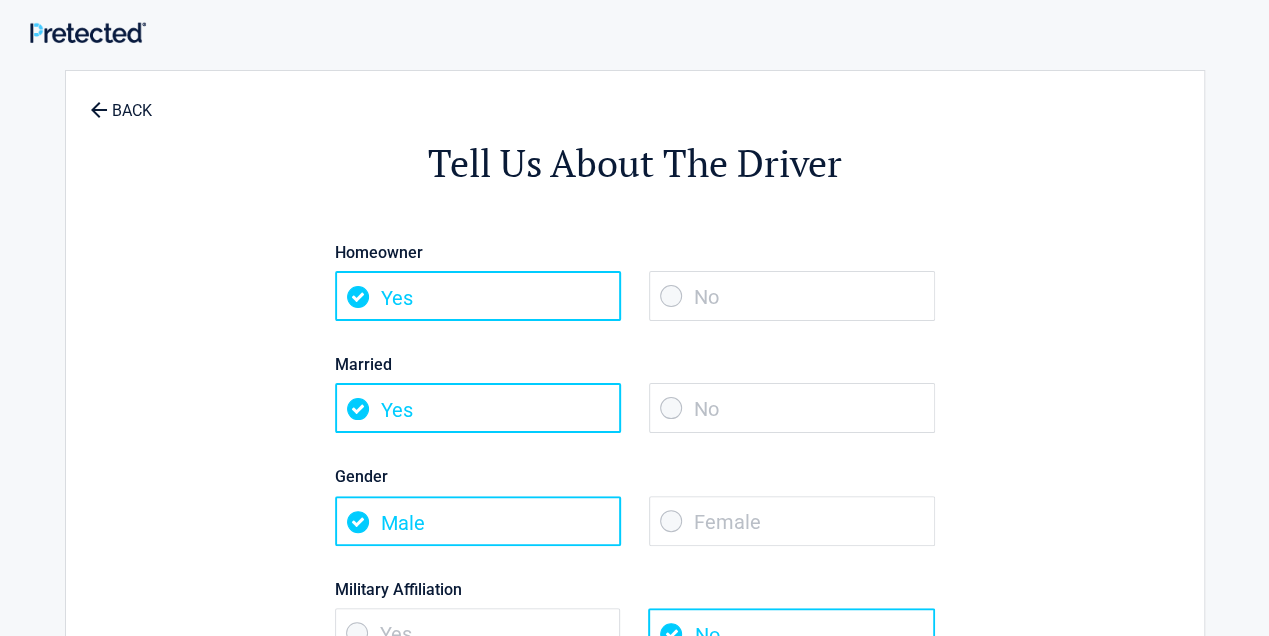 click on "No" at bounding box center (792, 296) 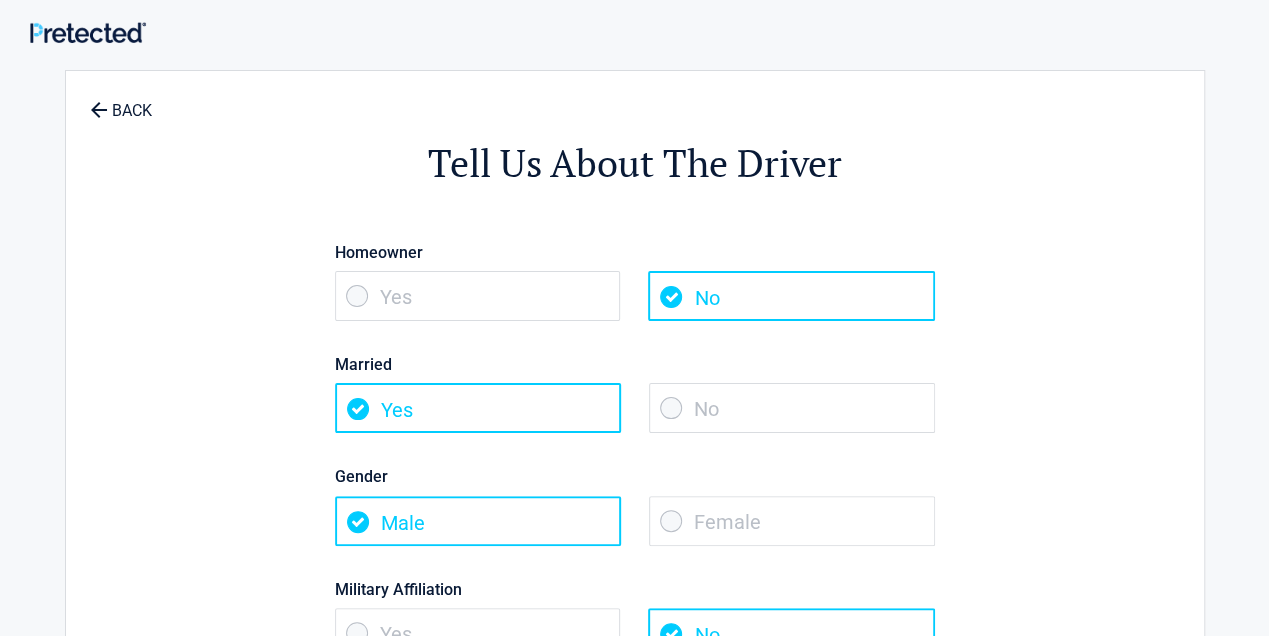 click on "No" at bounding box center [792, 408] 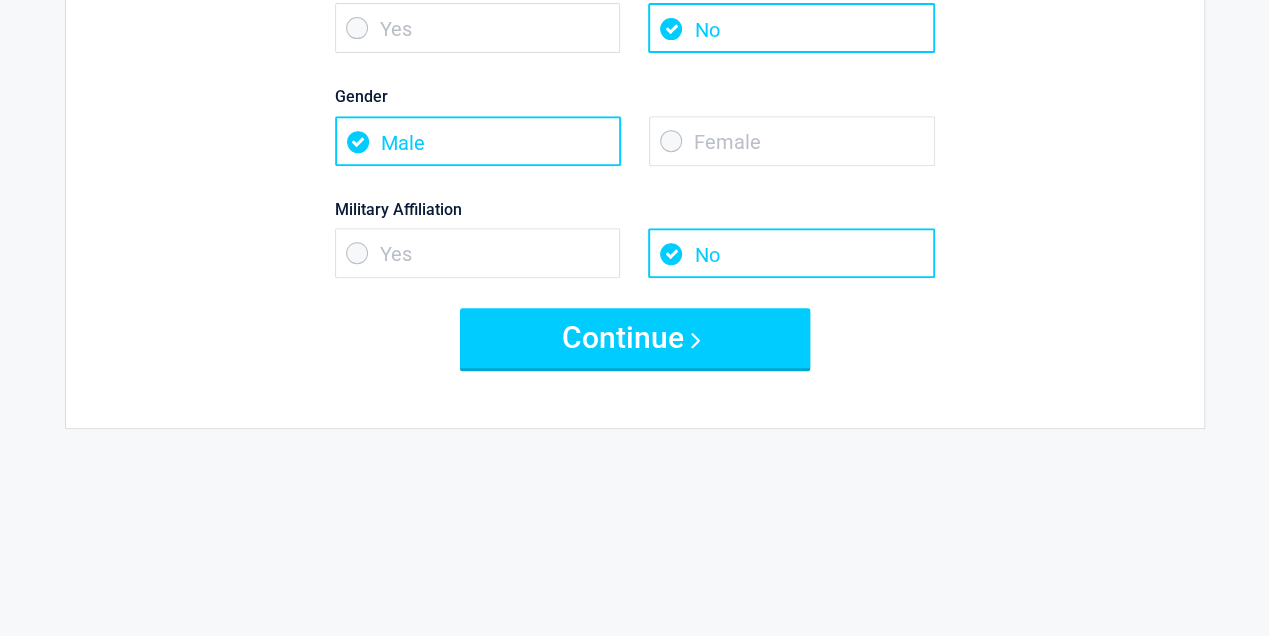 scroll, scrollTop: 480, scrollLeft: 0, axis: vertical 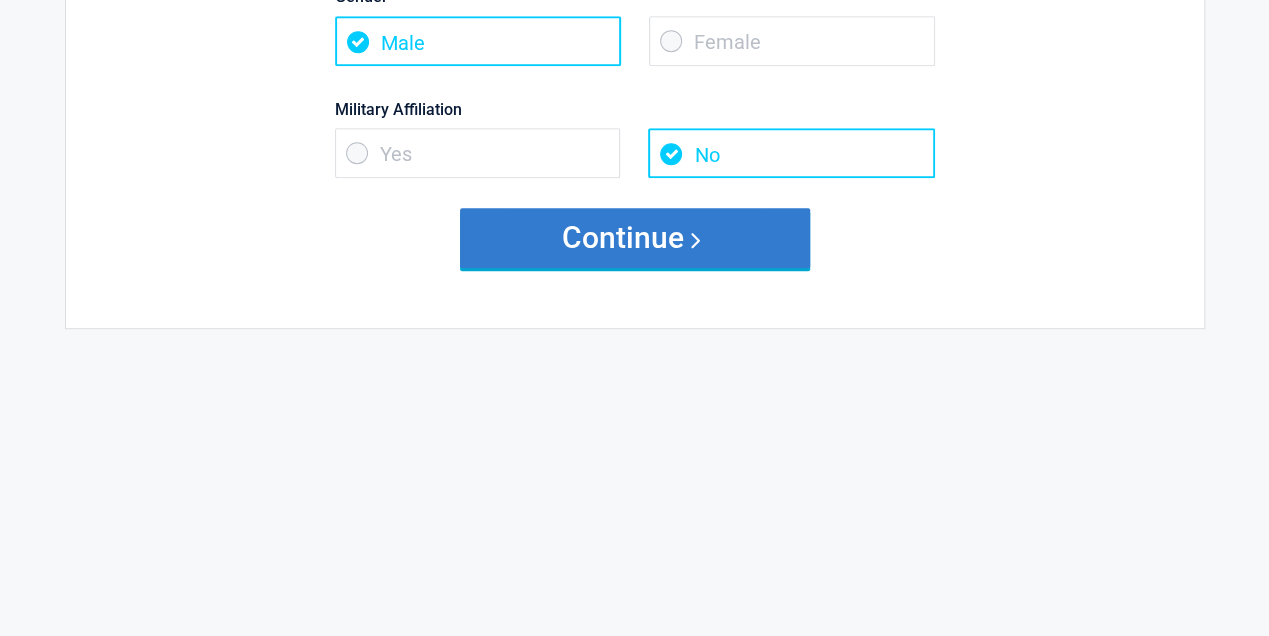 click on "Continue" at bounding box center (635, 238) 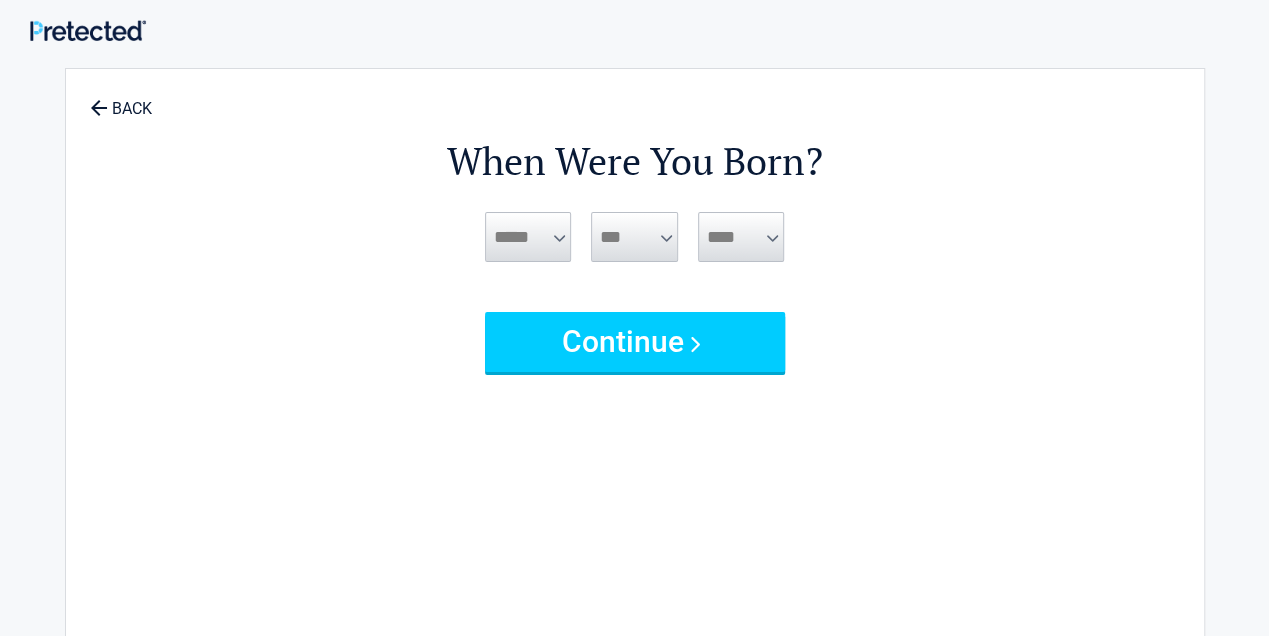 scroll, scrollTop: 0, scrollLeft: 0, axis: both 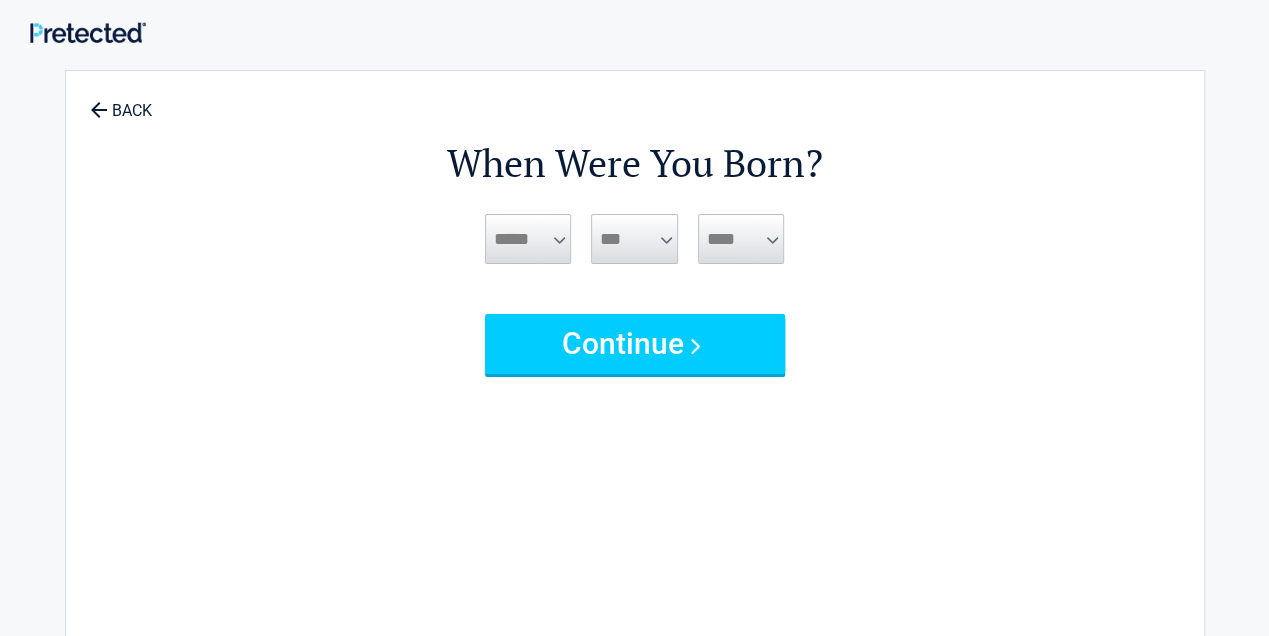 click on "*****
***
***
***
***
***
***
***
***
***
***
***
***" at bounding box center (528, 239) 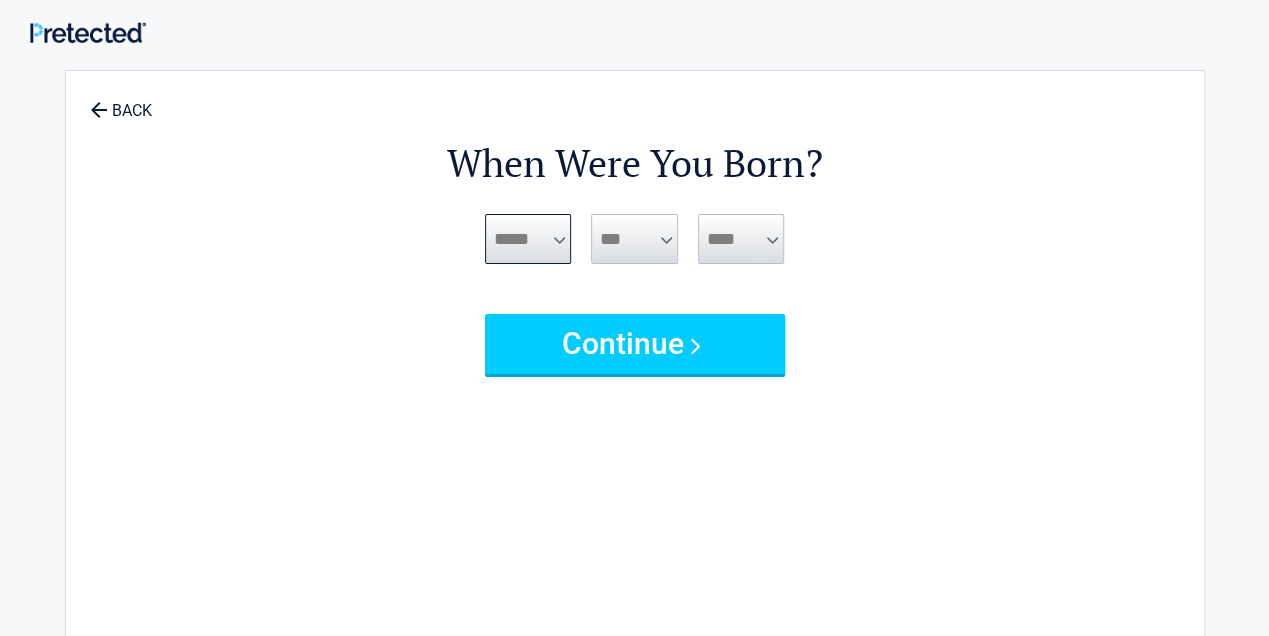 click on "*****
***
***
***
***
***
***
***
***
***
***
***
***" at bounding box center (528, 239) 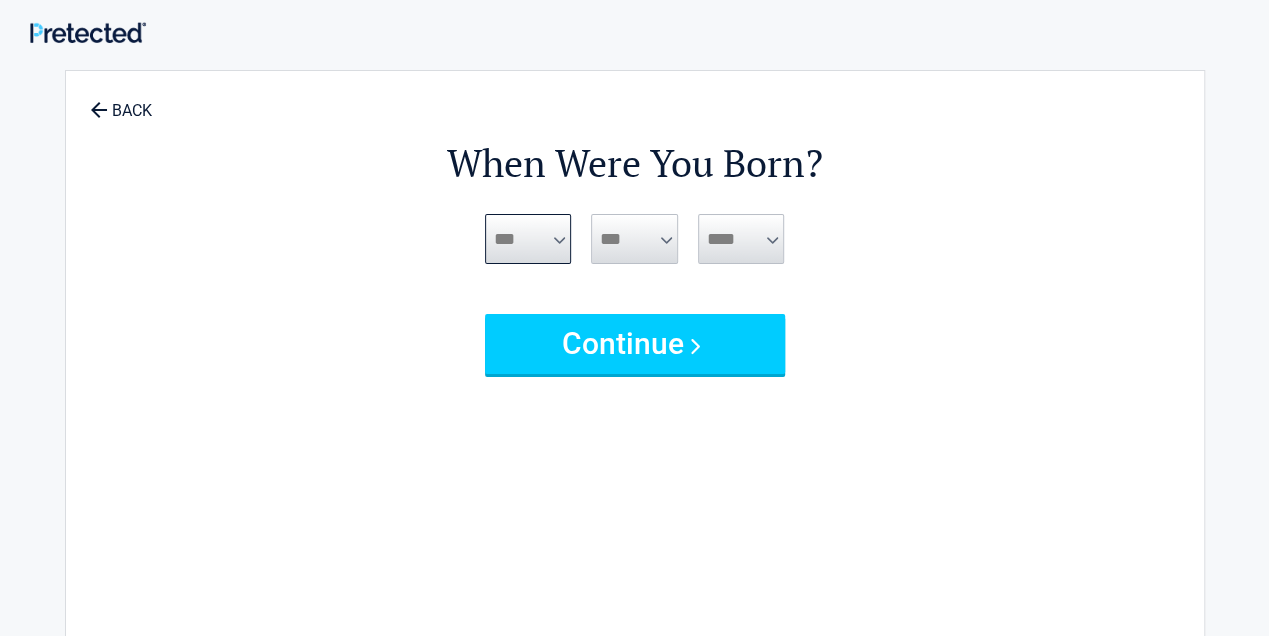 click on "***" at bounding box center [0, 0] 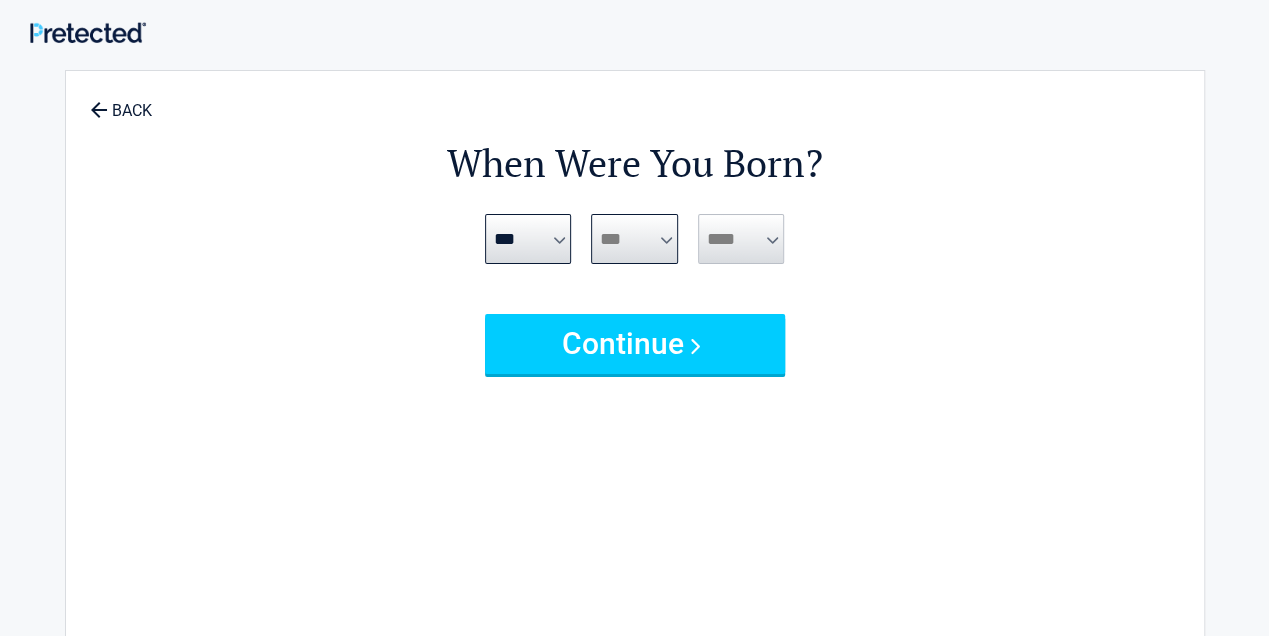 click on "*** * * * * * * * * * ** ** ** ** ** ** ** ** ** ** ** ** ** ** ** ** ** ** ** ** ** **" at bounding box center (634, 239) 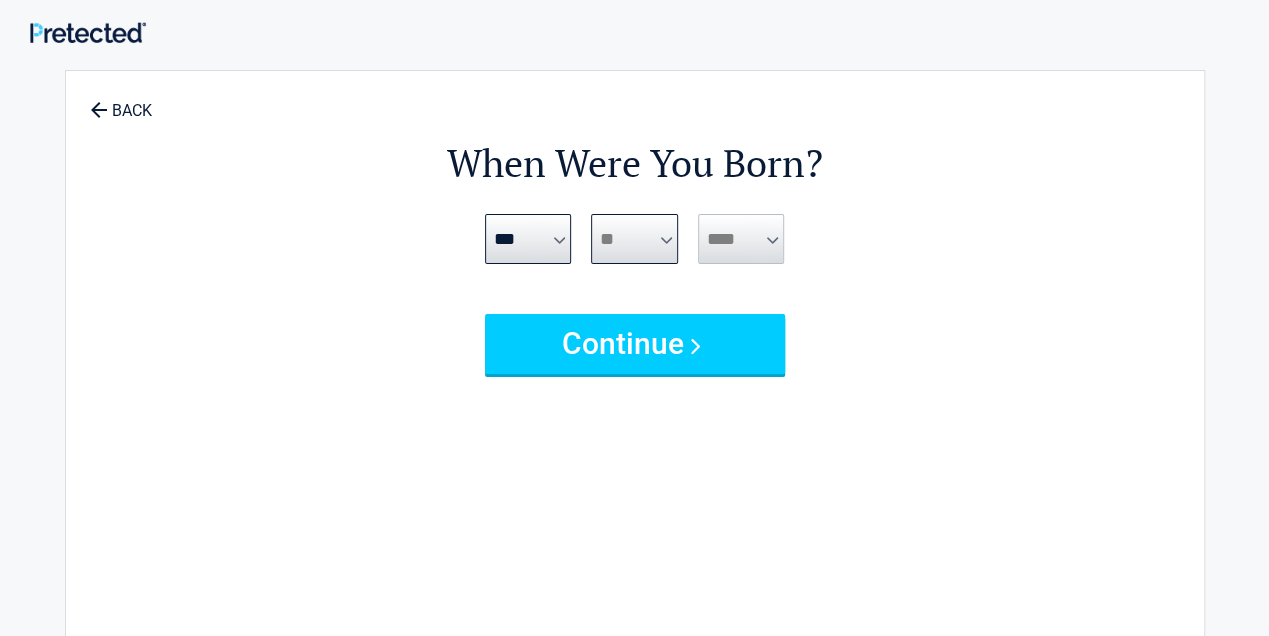 click on "**" at bounding box center (0, 0) 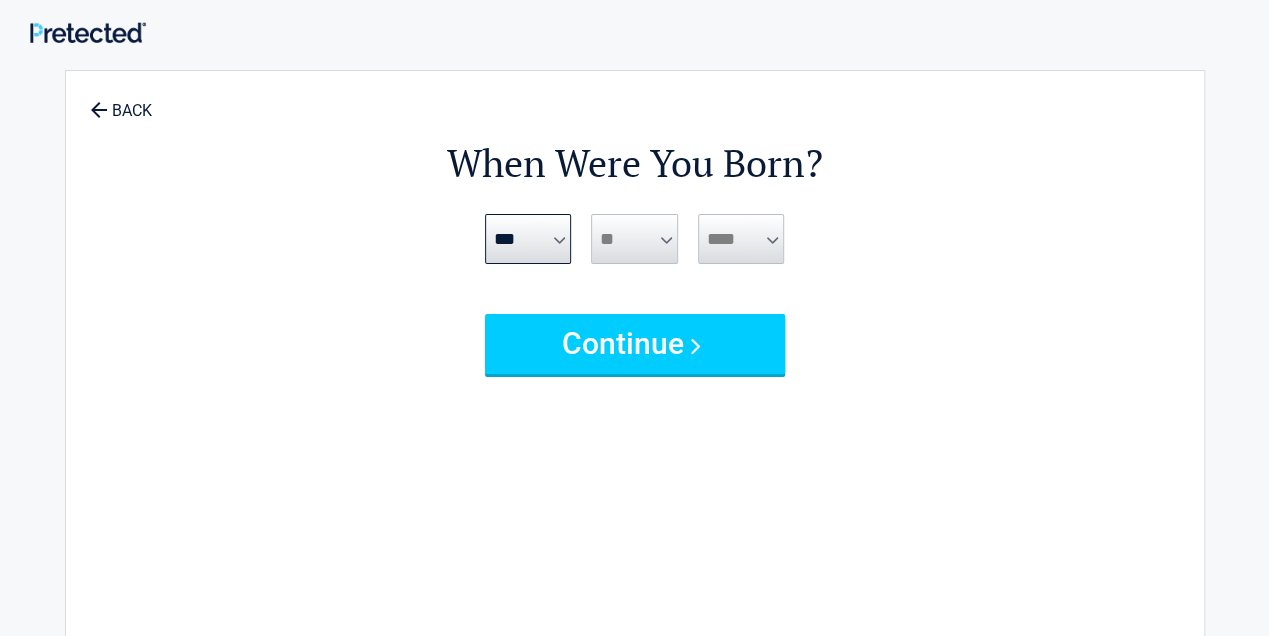 click on "****
****
****
****
****
****
****
****
****
****
****
****
****
****
****
****
****
****
****
****
****
****
****
****
****
****
****
****
****
****
****
****
****
****
****
****
****
****
****
****
****
****
****
****
****
****
****
****
****
****
****
****
****
****
****
****
****
****
****
****
****
****
**** ****" at bounding box center (741, 239) 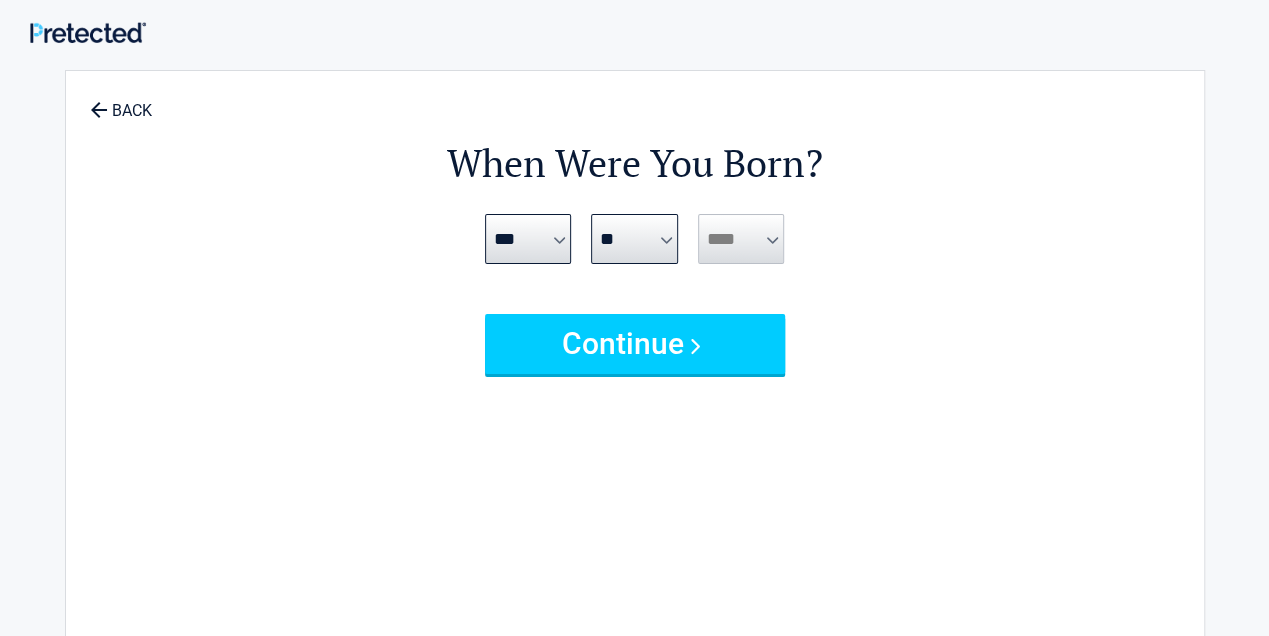 click on "****
****
****
****
****
****
****
****
****
****
****
****
****
****
****
****
****
****
****
****
****
****
****
****
****
****
****
****
****
****
****
****
****
****
****
****
****
****
****
****
****
****
****
****
****
****
****
****
****
****
****
****
****
****
****
****
****
****
****
****
****
****
**** ****" at bounding box center [741, 239] 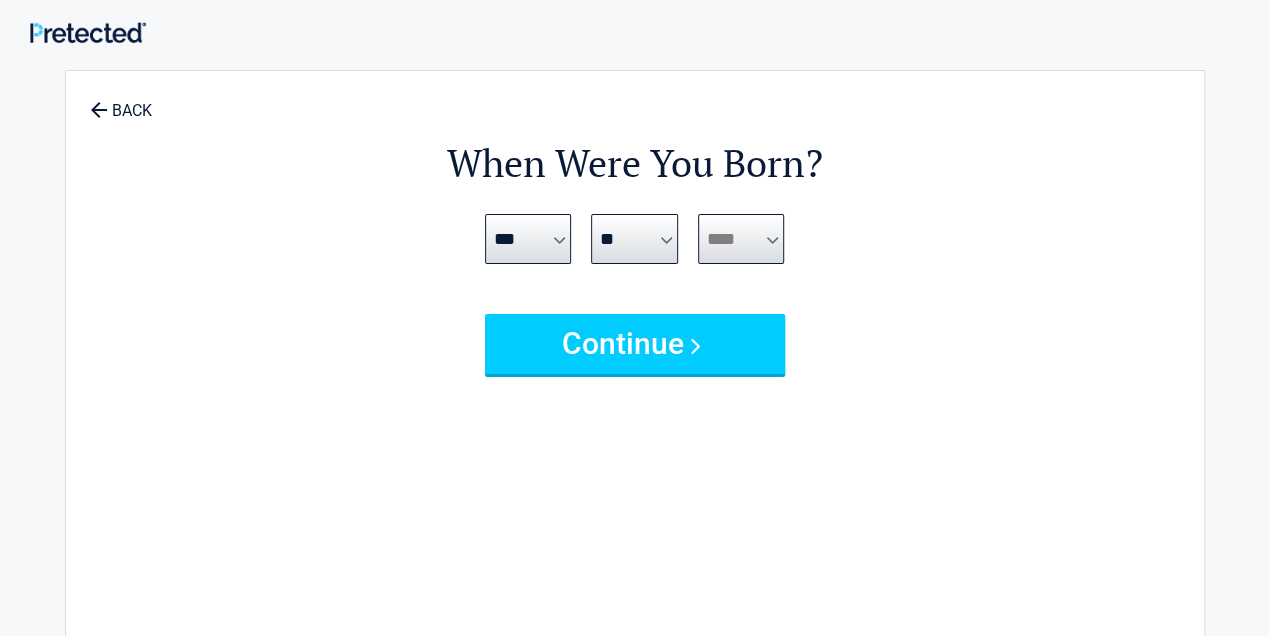 click on "****
****
****
****
****
****
****
****
****
****
****
****
****
****
****
****
****
****
****
****
****
****
****
****
****
****
****
****
****
****
****
****
****
****
****
****
****
****
****
****
****
****
****
****
****
****
****
****
****
****
****
****
****
****
****
****
****
****
****
****
****
****
****
****" at bounding box center (741, 239) 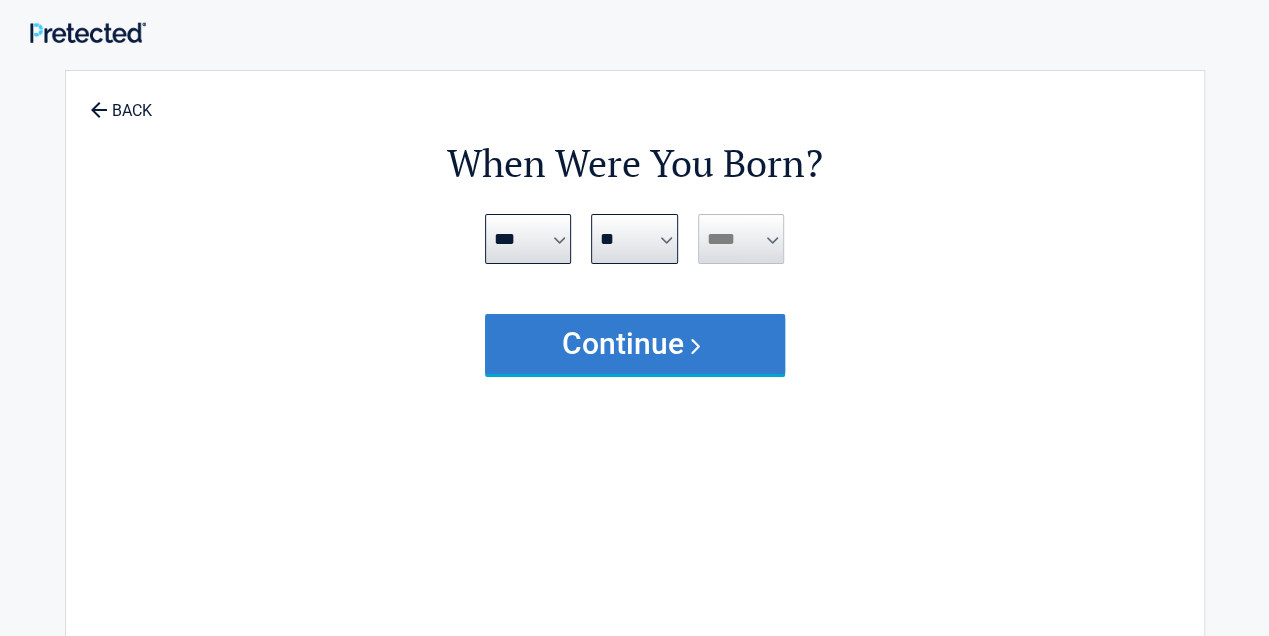 click on "Continue" at bounding box center [635, 344] 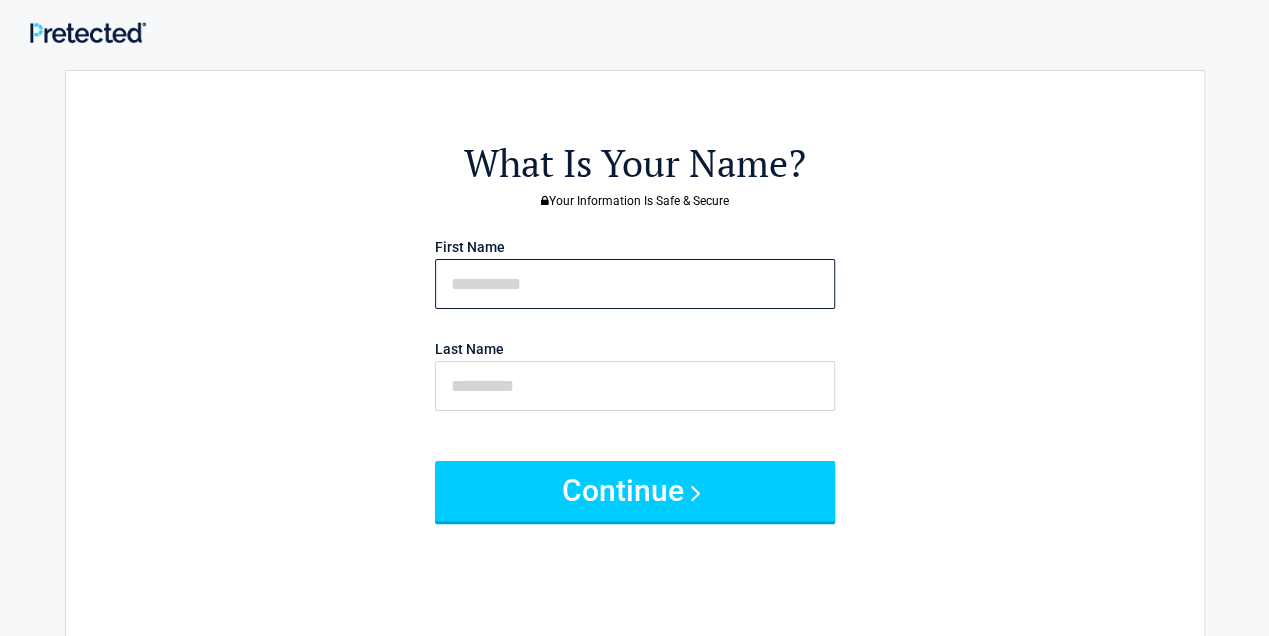 drag, startPoint x: 558, startPoint y: 287, endPoint x: 579, endPoint y: 286, distance: 21.023796 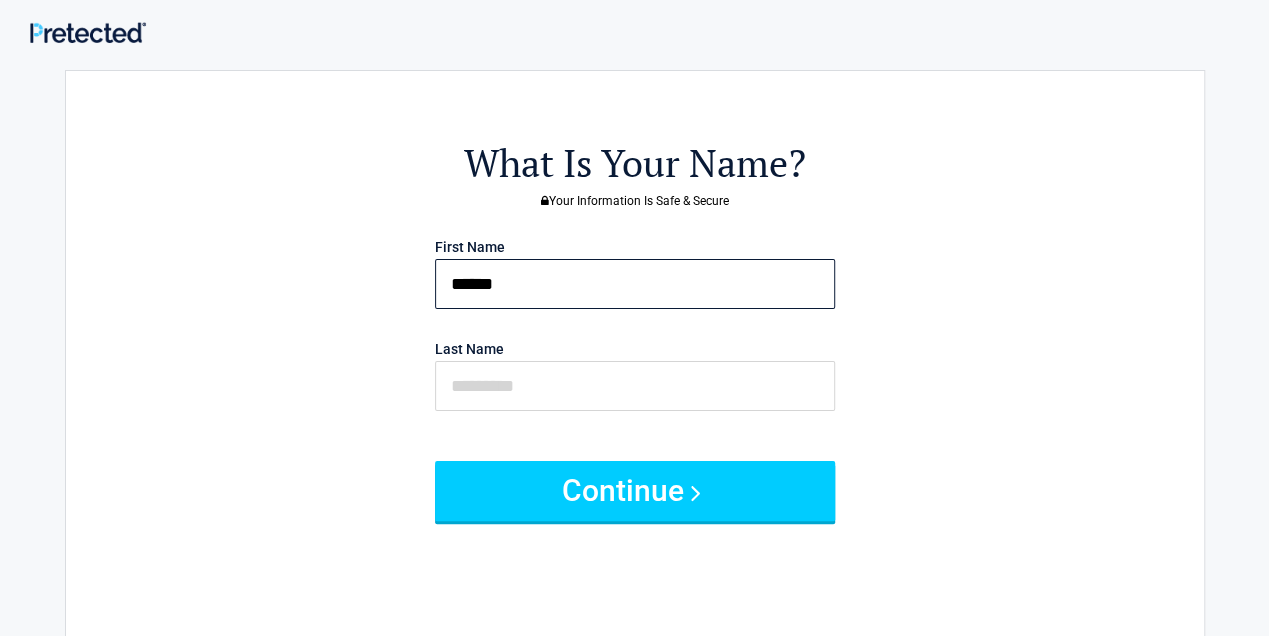 type on "******" 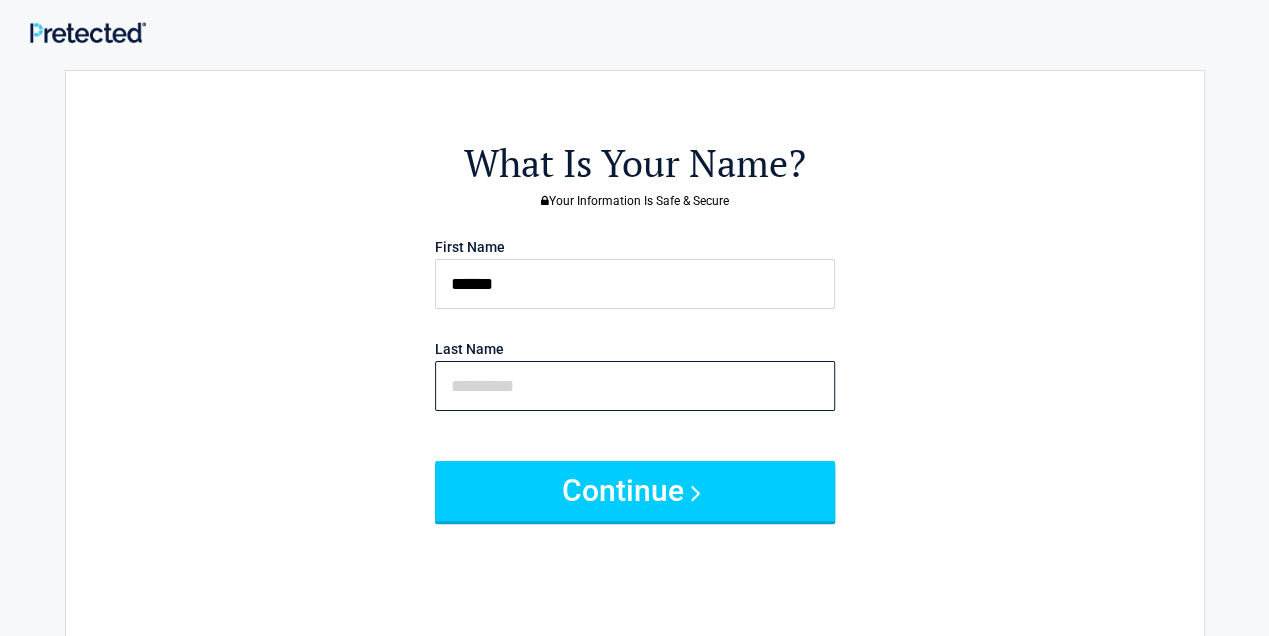 click at bounding box center [635, 386] 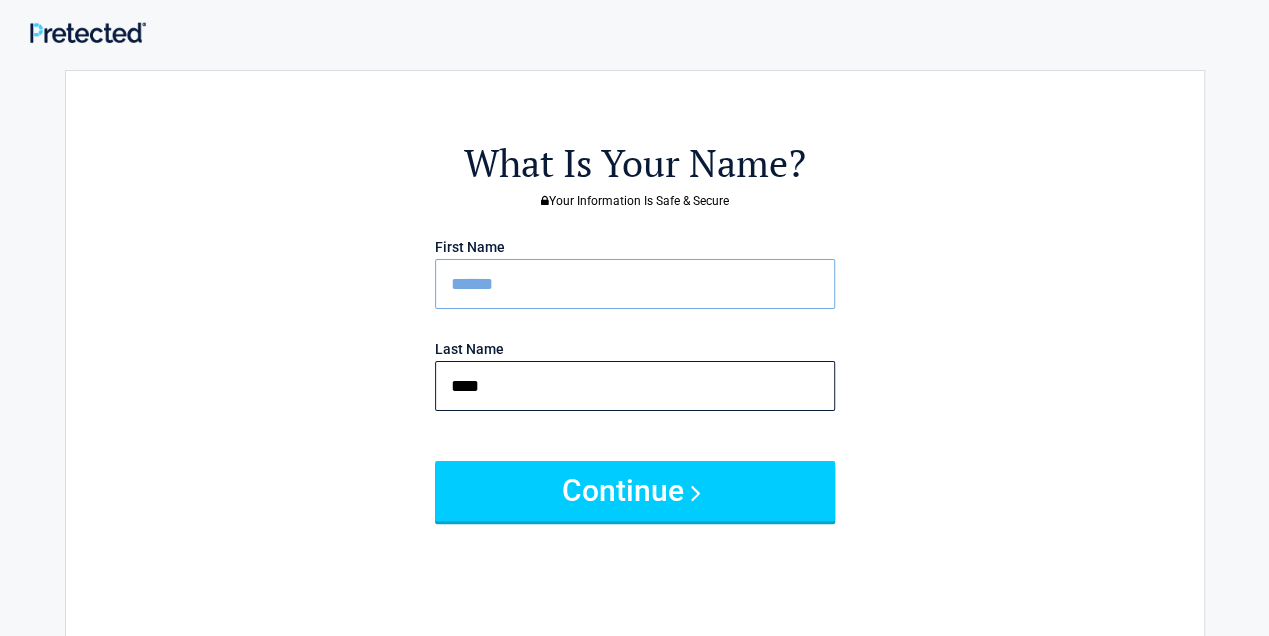 type on "****" 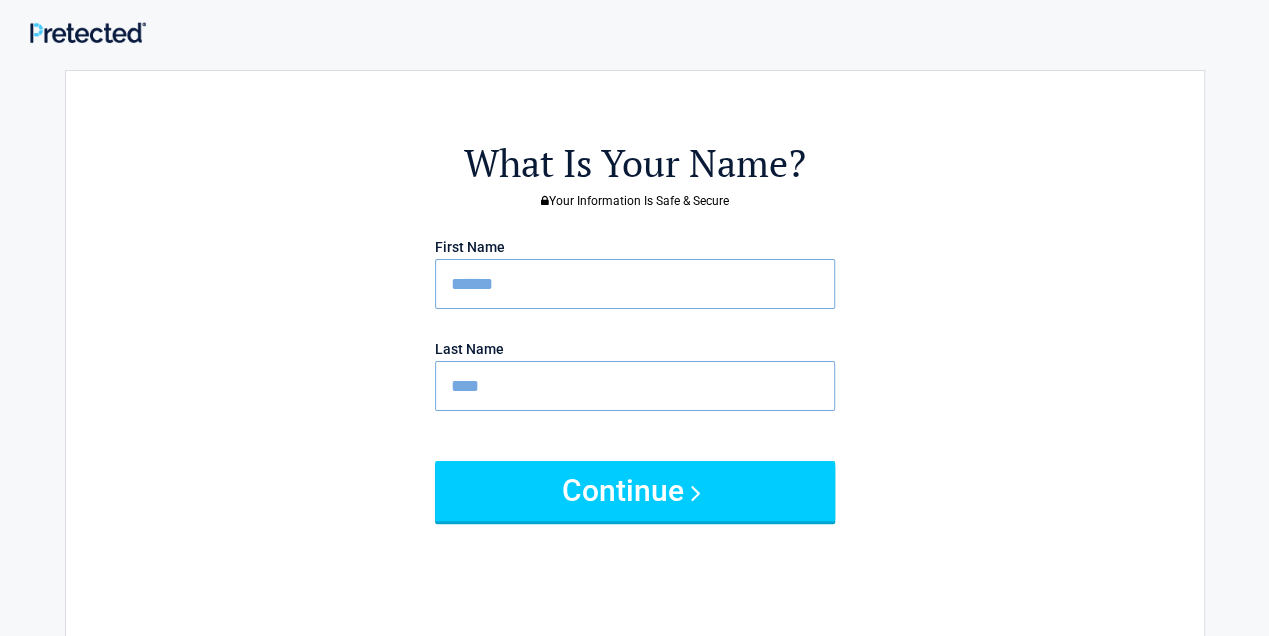 click on "First Name
******
Last Name
****
Continue" at bounding box center [635, 376] 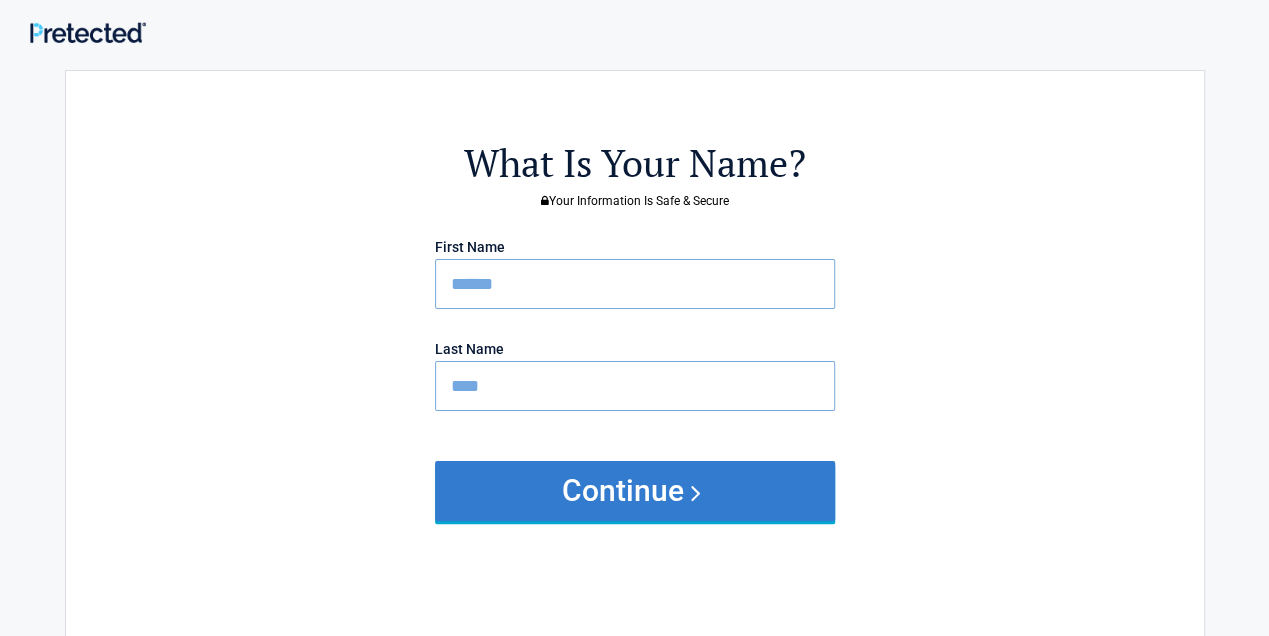 click on "Continue" at bounding box center (635, 491) 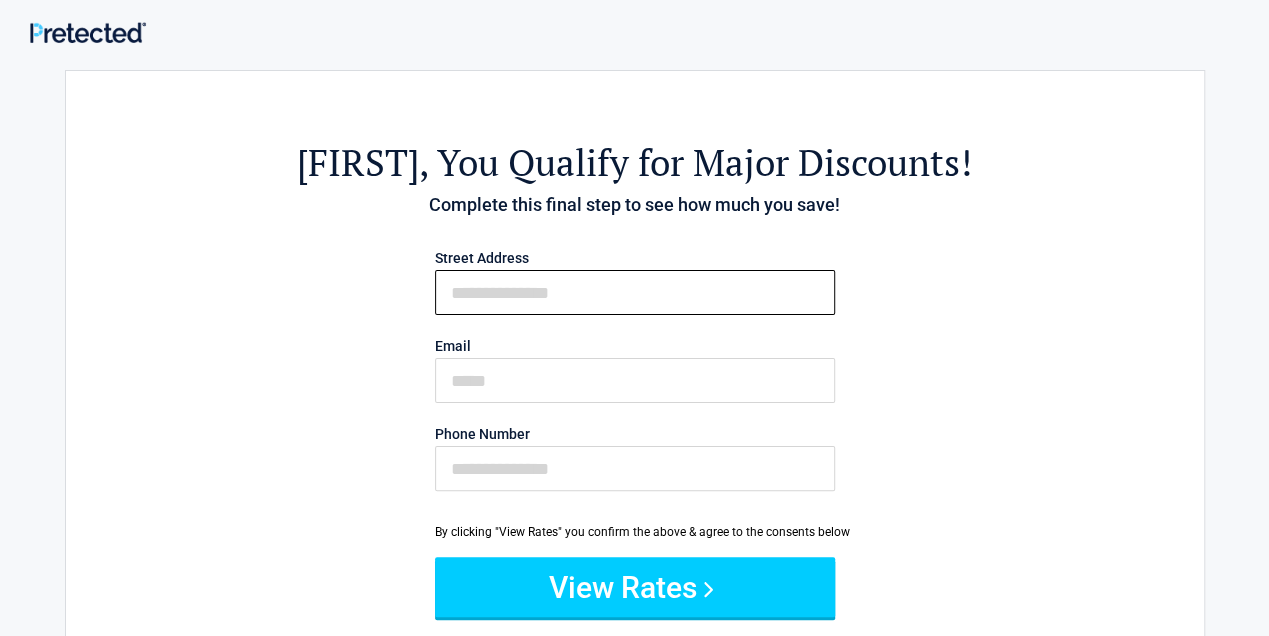 click on "First Name" at bounding box center (635, 292) 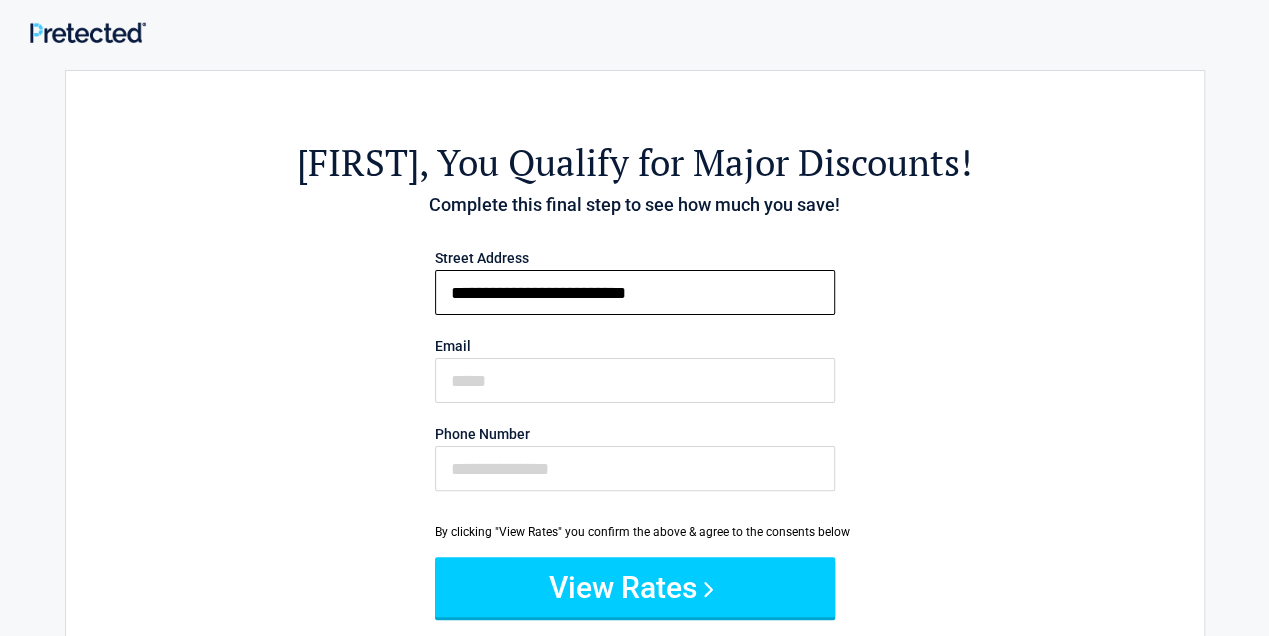 type on "**********" 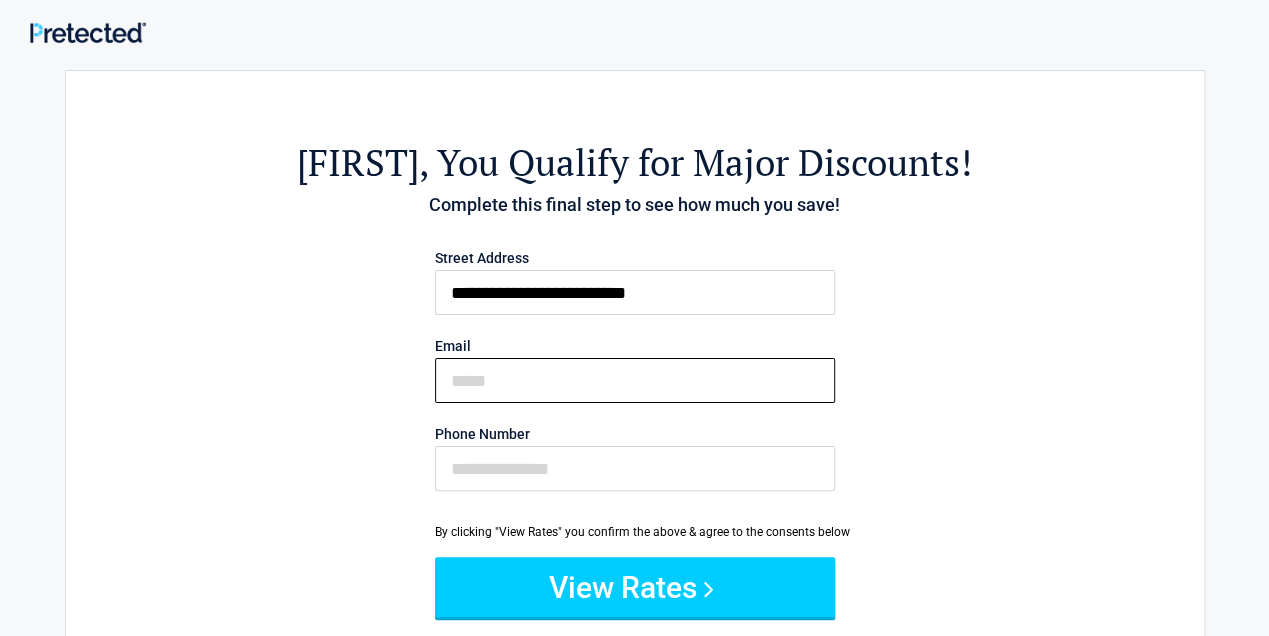 click on "Email" at bounding box center (635, 380) 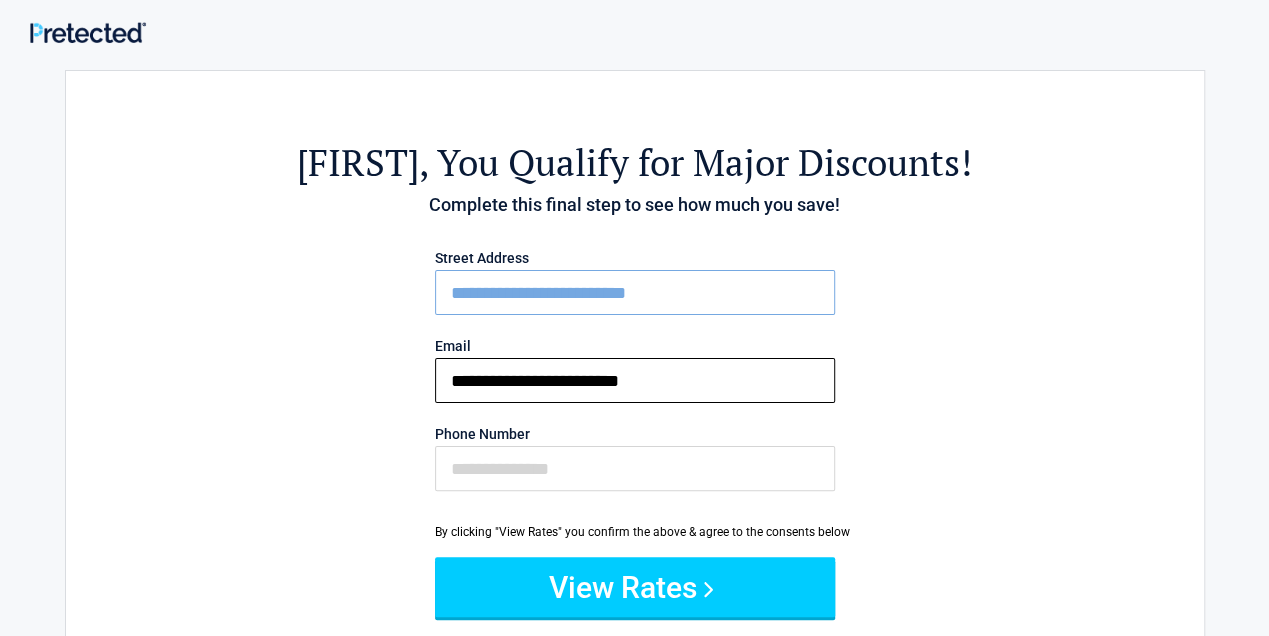 type on "**********" 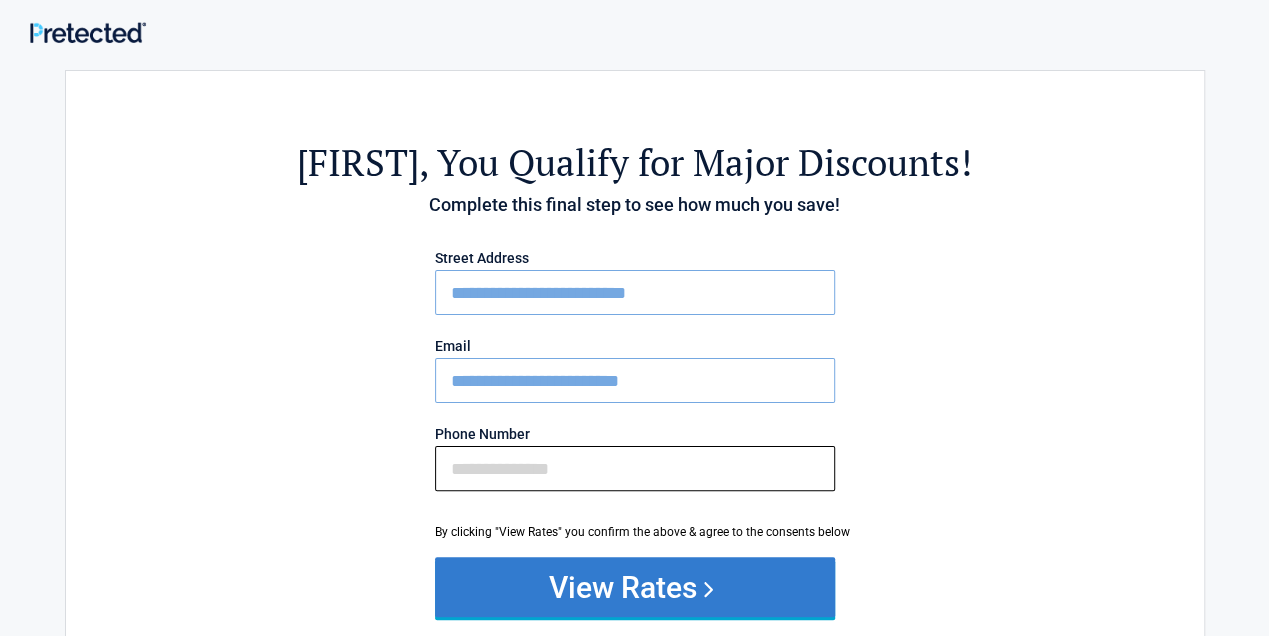 drag, startPoint x: 465, startPoint y: 459, endPoint x: 663, endPoint y: 561, distance: 222.72853 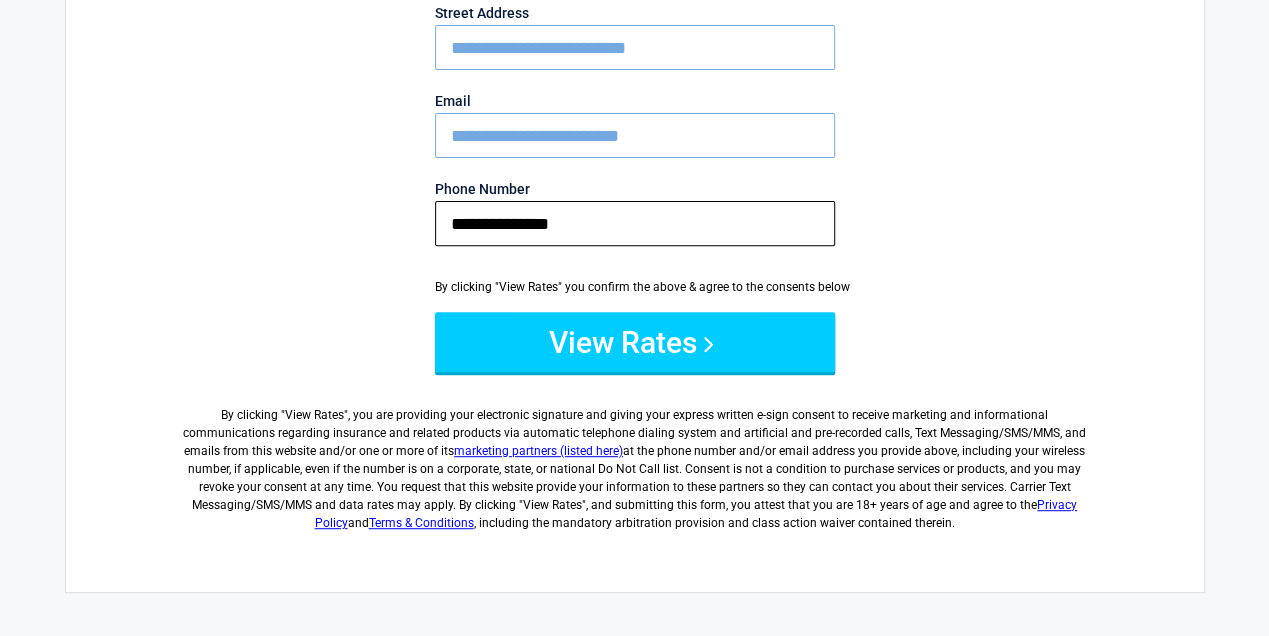 scroll, scrollTop: 288, scrollLeft: 0, axis: vertical 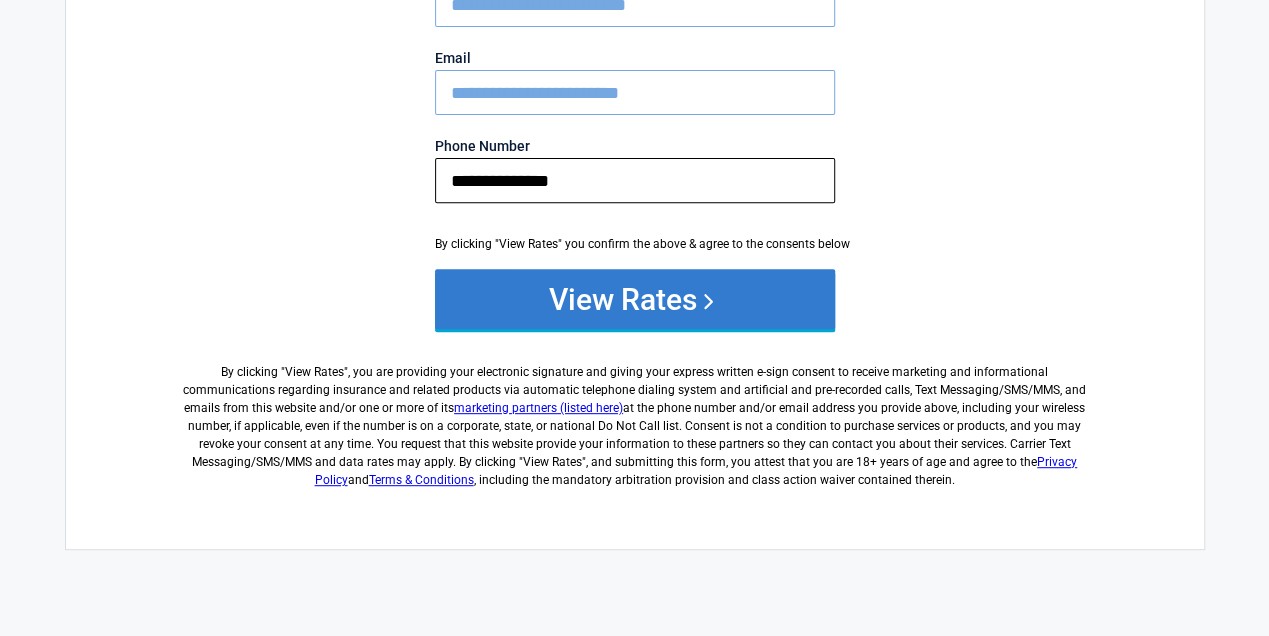 type on "**********" 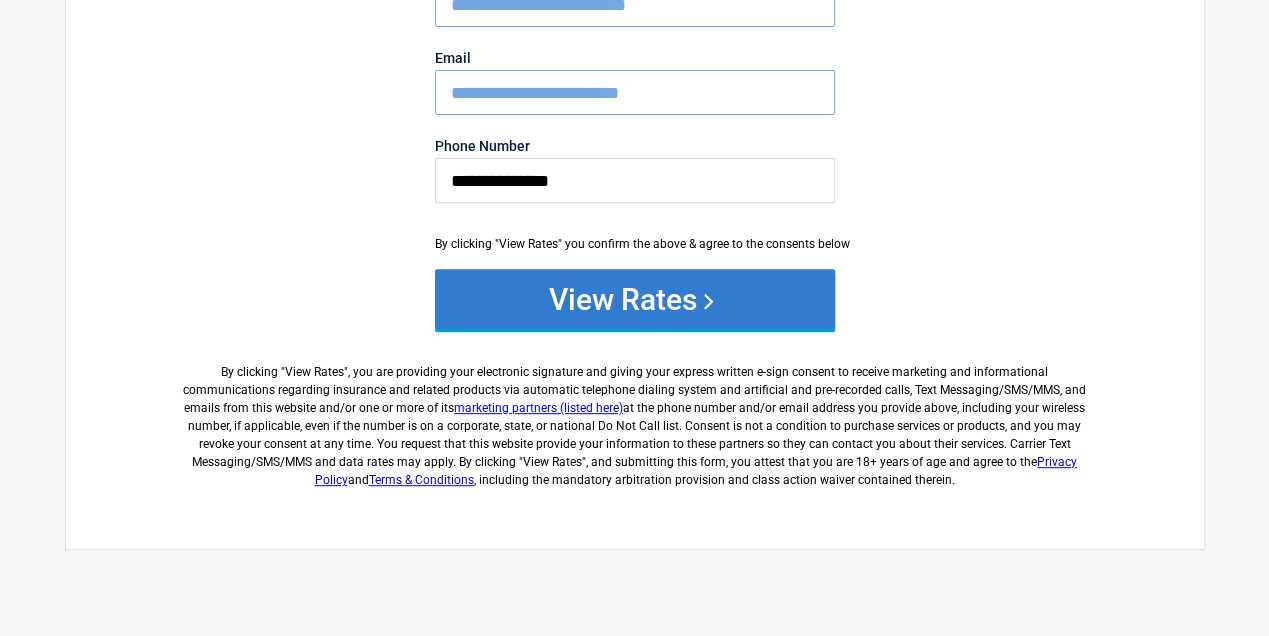 drag, startPoint x: 723, startPoint y: 309, endPoint x: 753, endPoint y: 291, distance: 34.98571 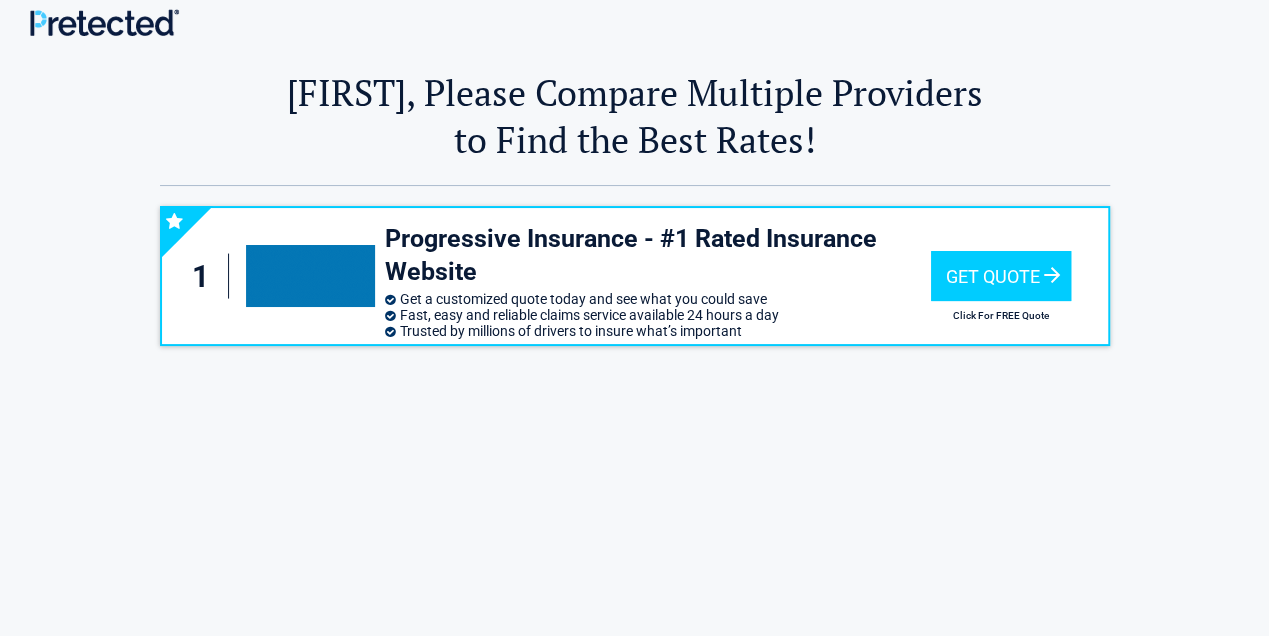 scroll, scrollTop: 0, scrollLeft: 0, axis: both 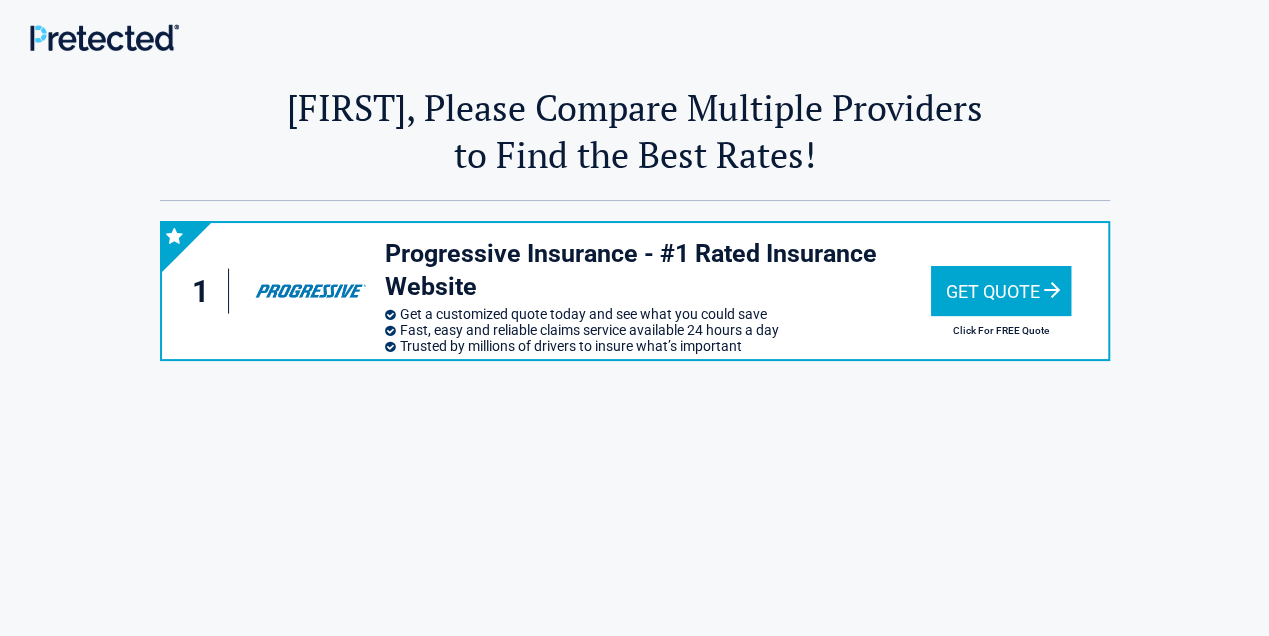 click on "Get Quote" at bounding box center [1001, 291] 